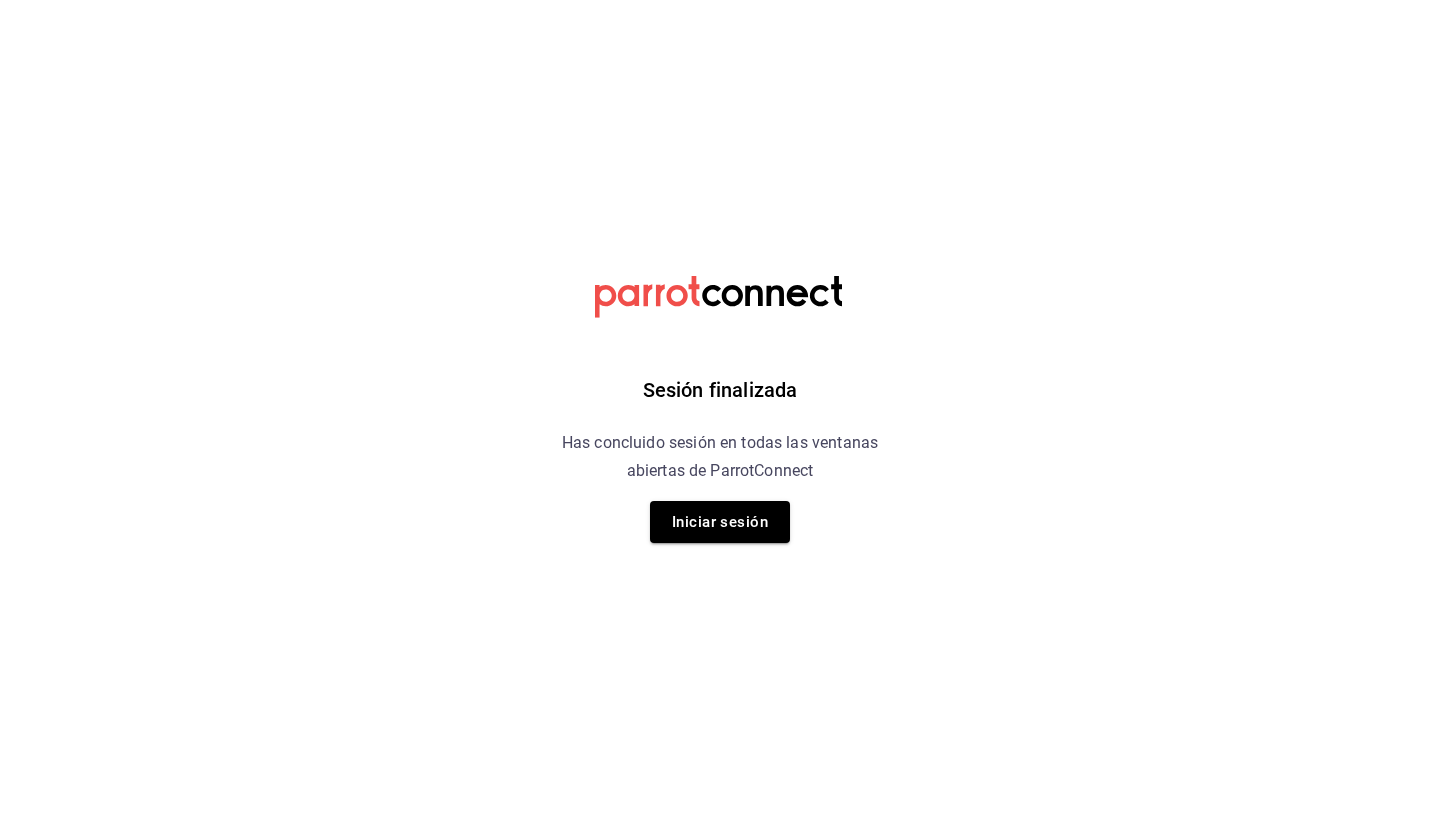 scroll, scrollTop: 0, scrollLeft: 0, axis: both 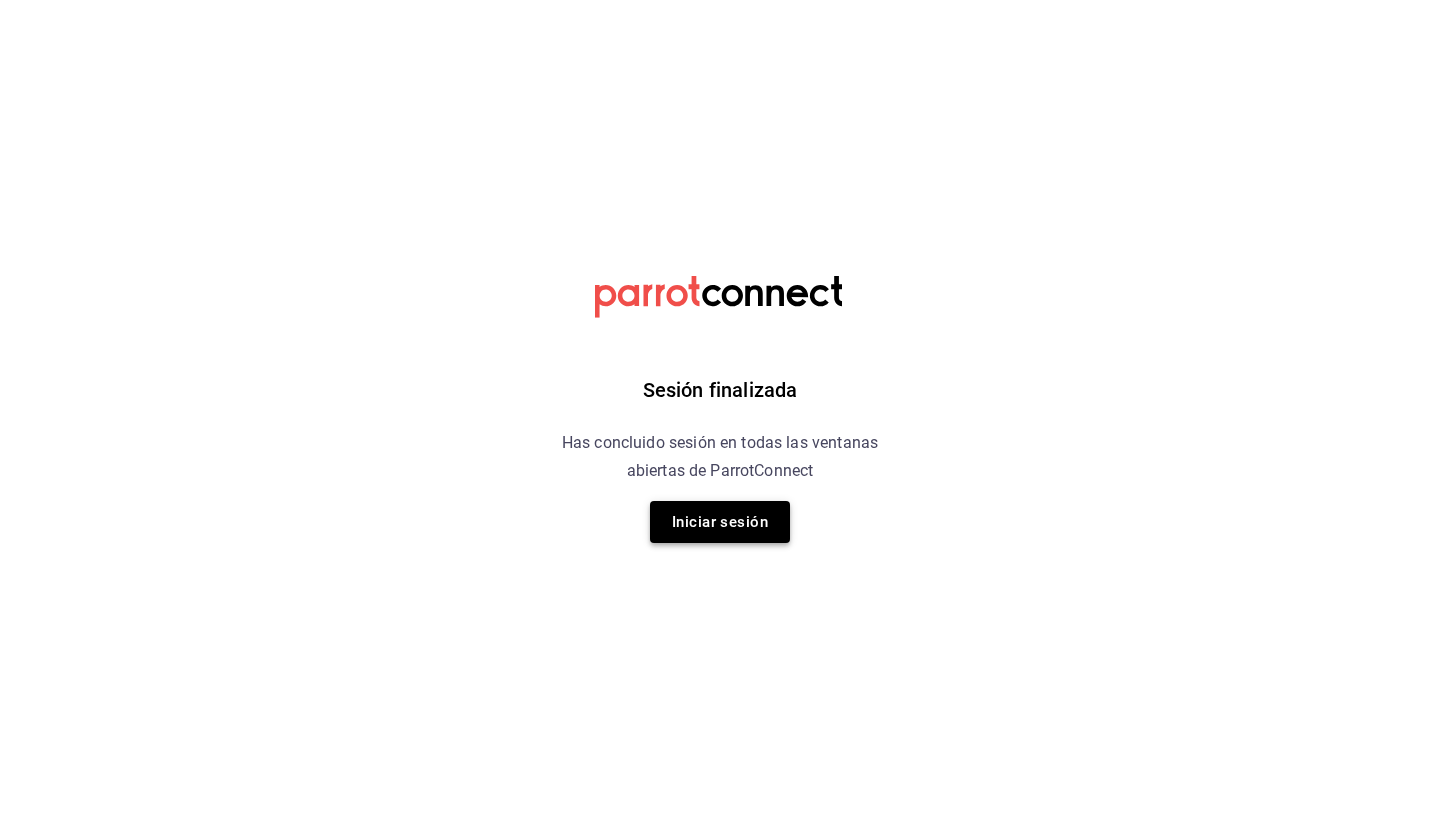 click on "Iniciar sesión" at bounding box center (720, 522) 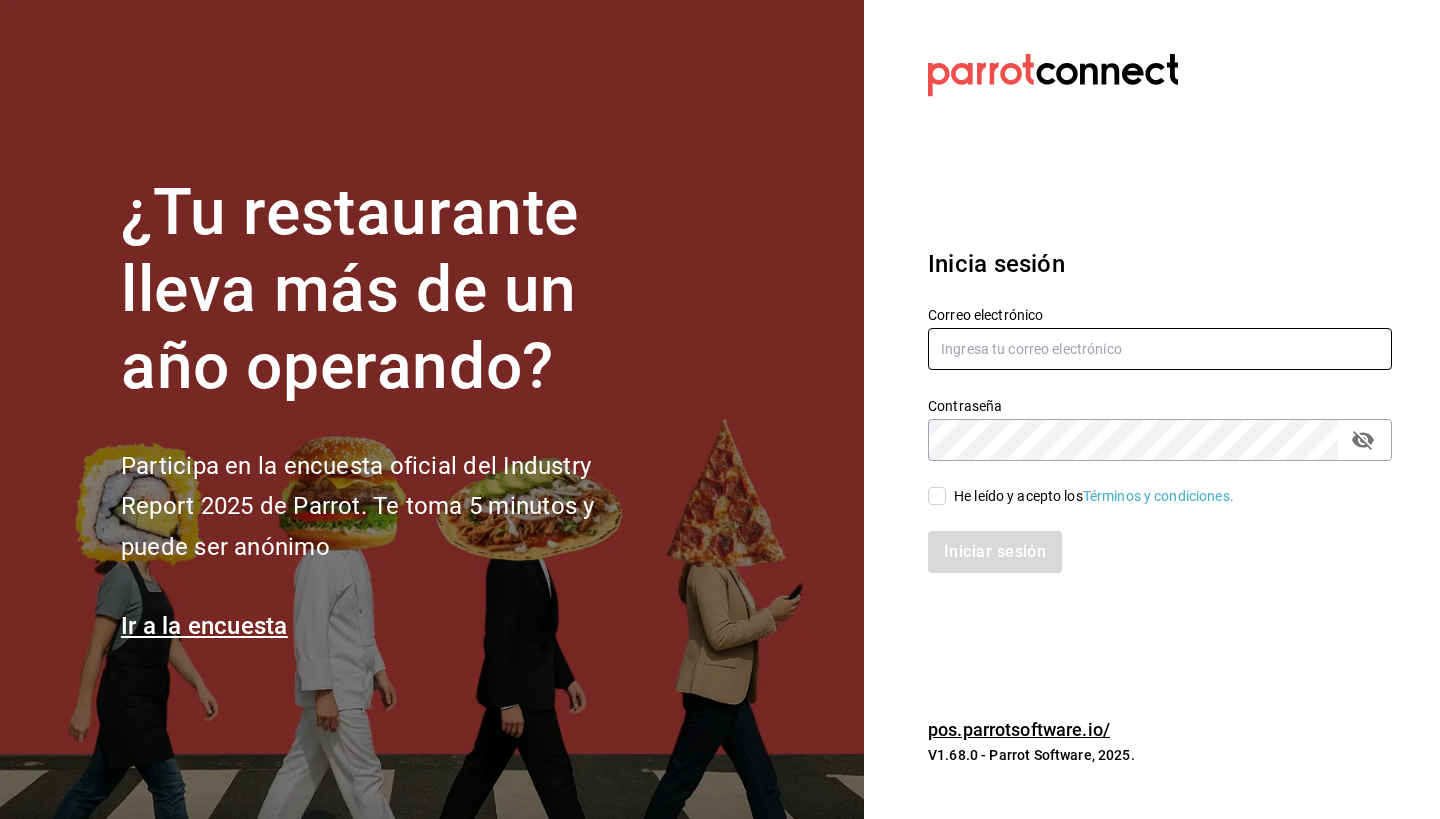 type on "luischong@playabichis.mx" 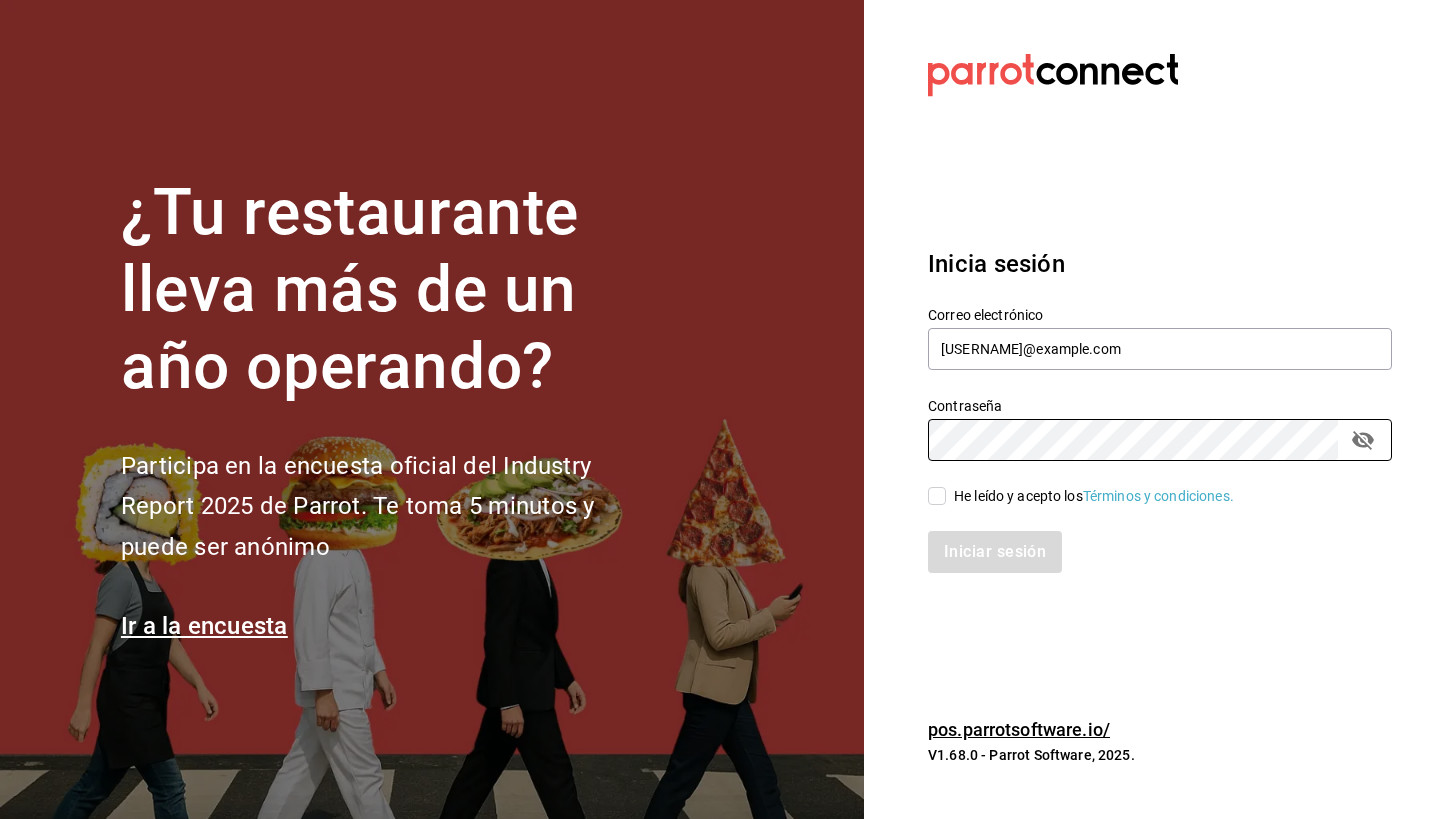 click on "He leído y acepto los  Términos y condiciones." at bounding box center (937, 496) 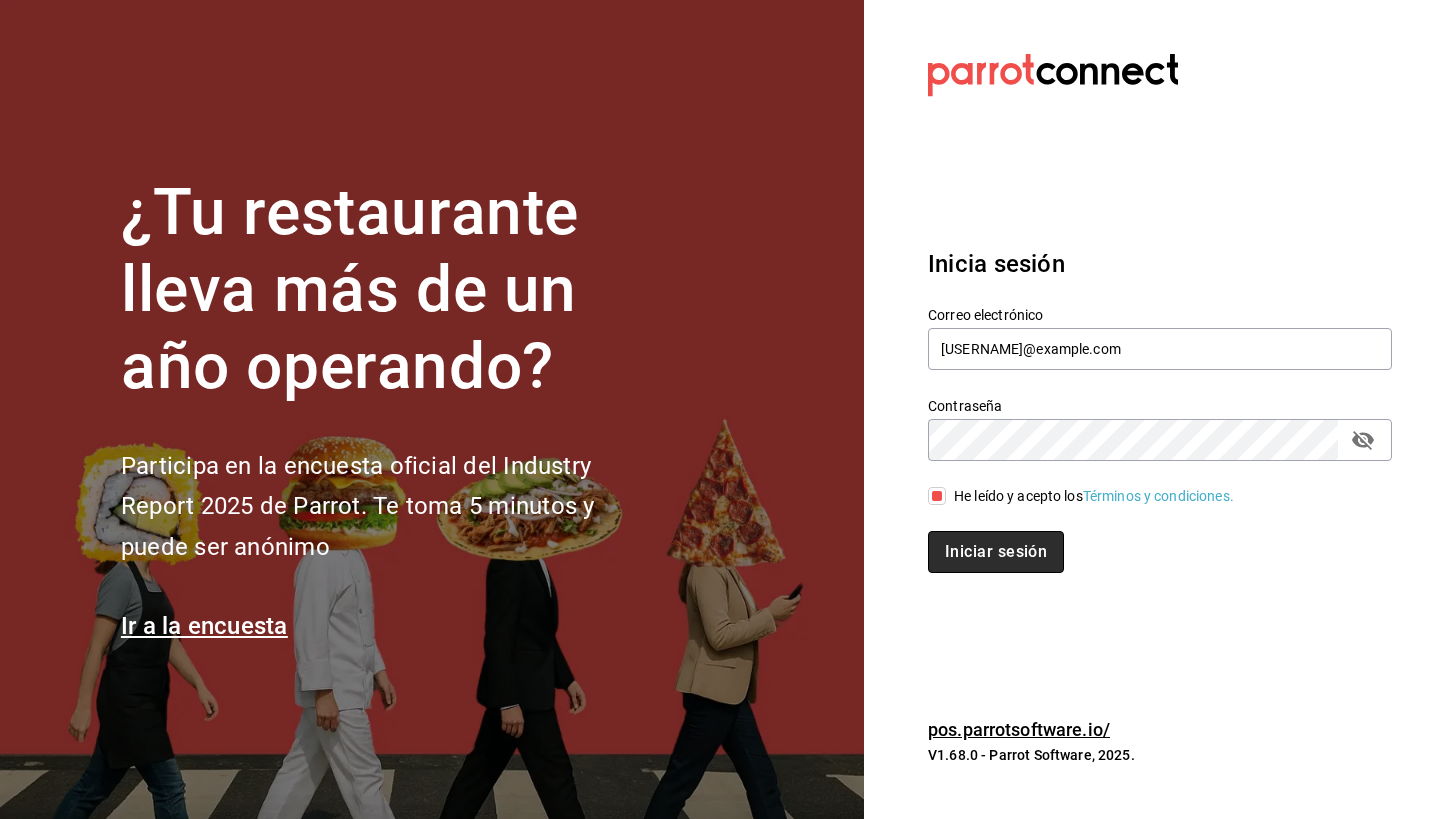 click on "Iniciar sesión" at bounding box center [996, 552] 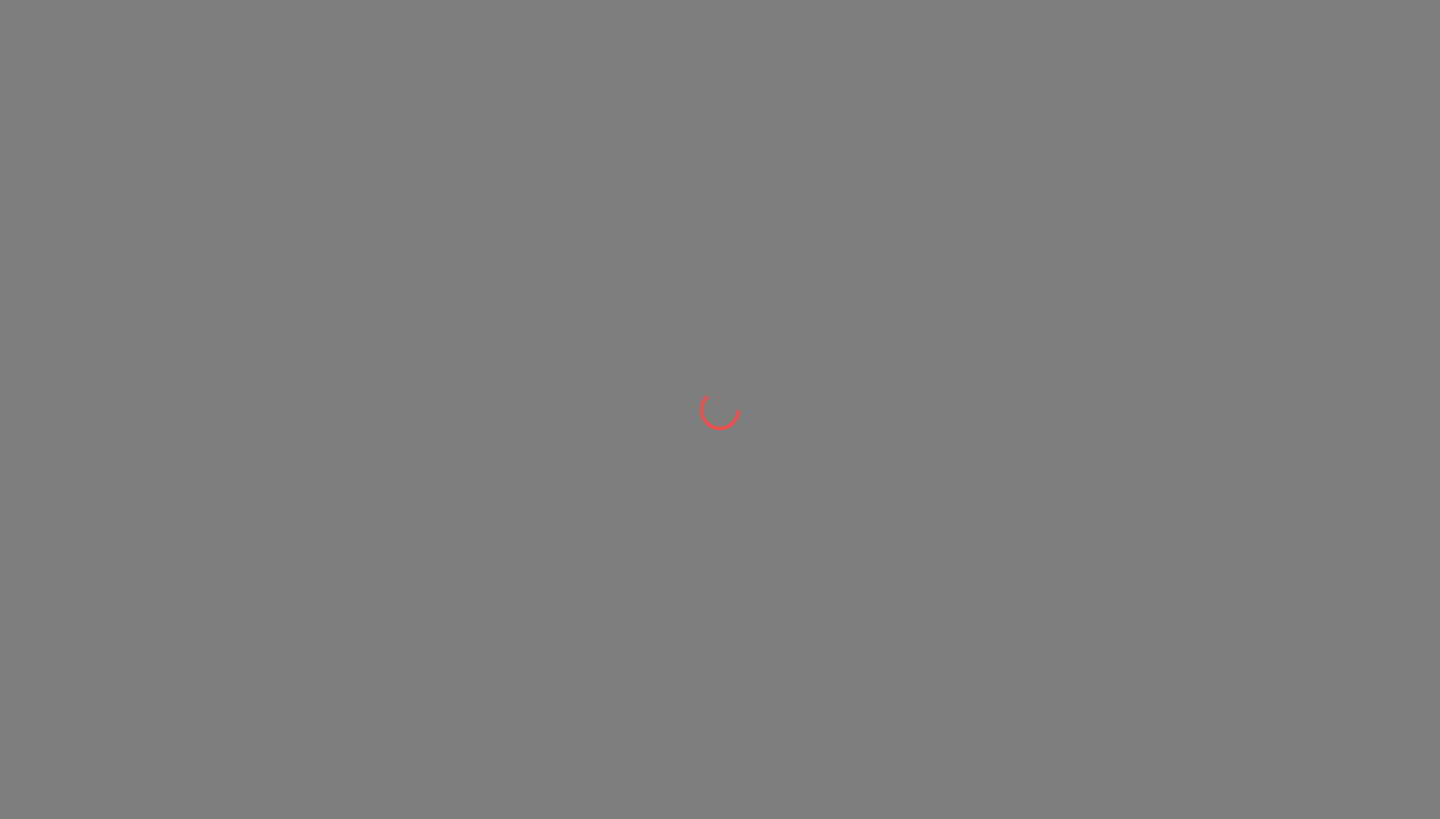 scroll, scrollTop: 0, scrollLeft: 0, axis: both 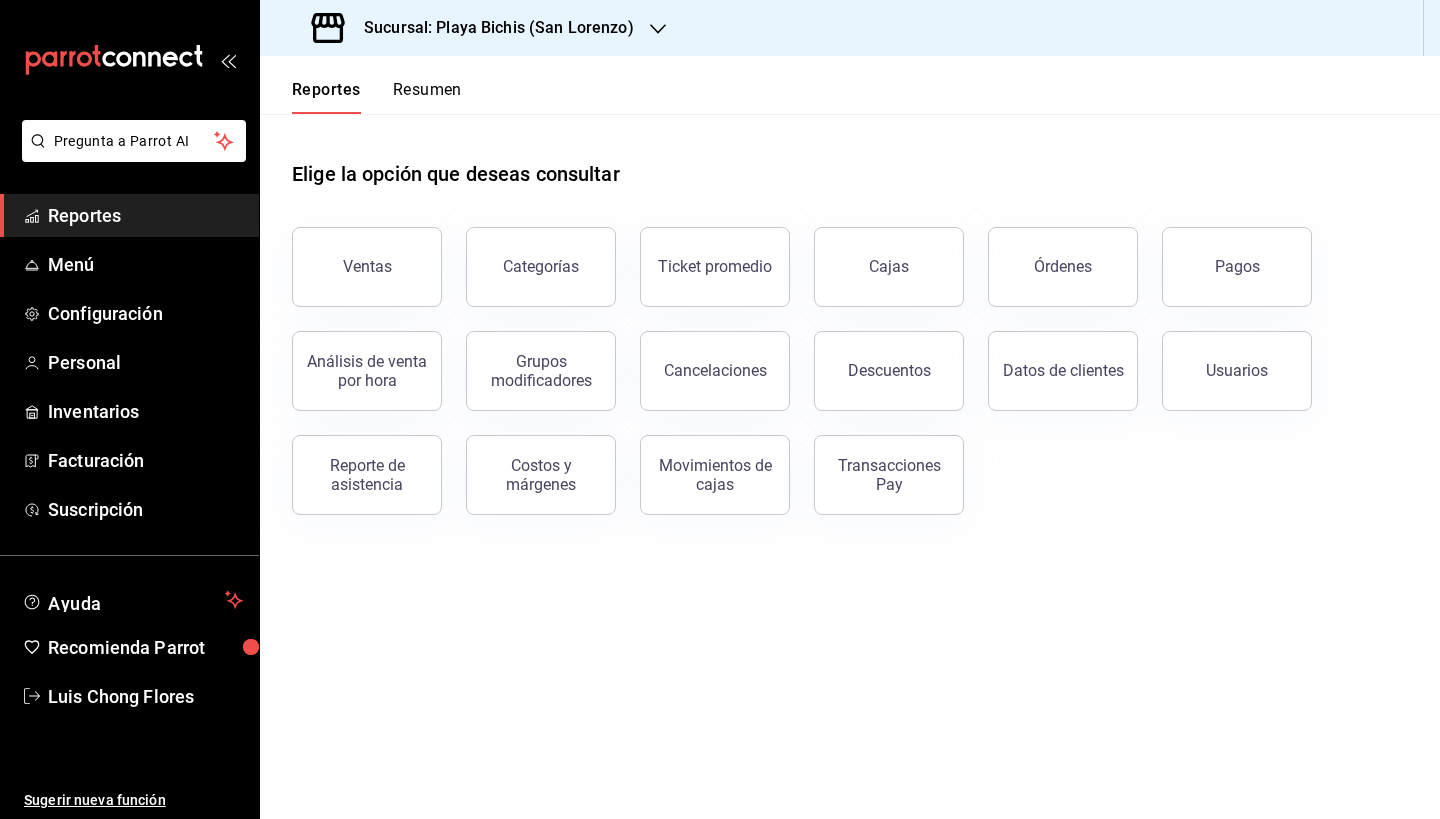 click on "Sucursal: Playa Bichis (San Lorenzo)" at bounding box center [475, 28] 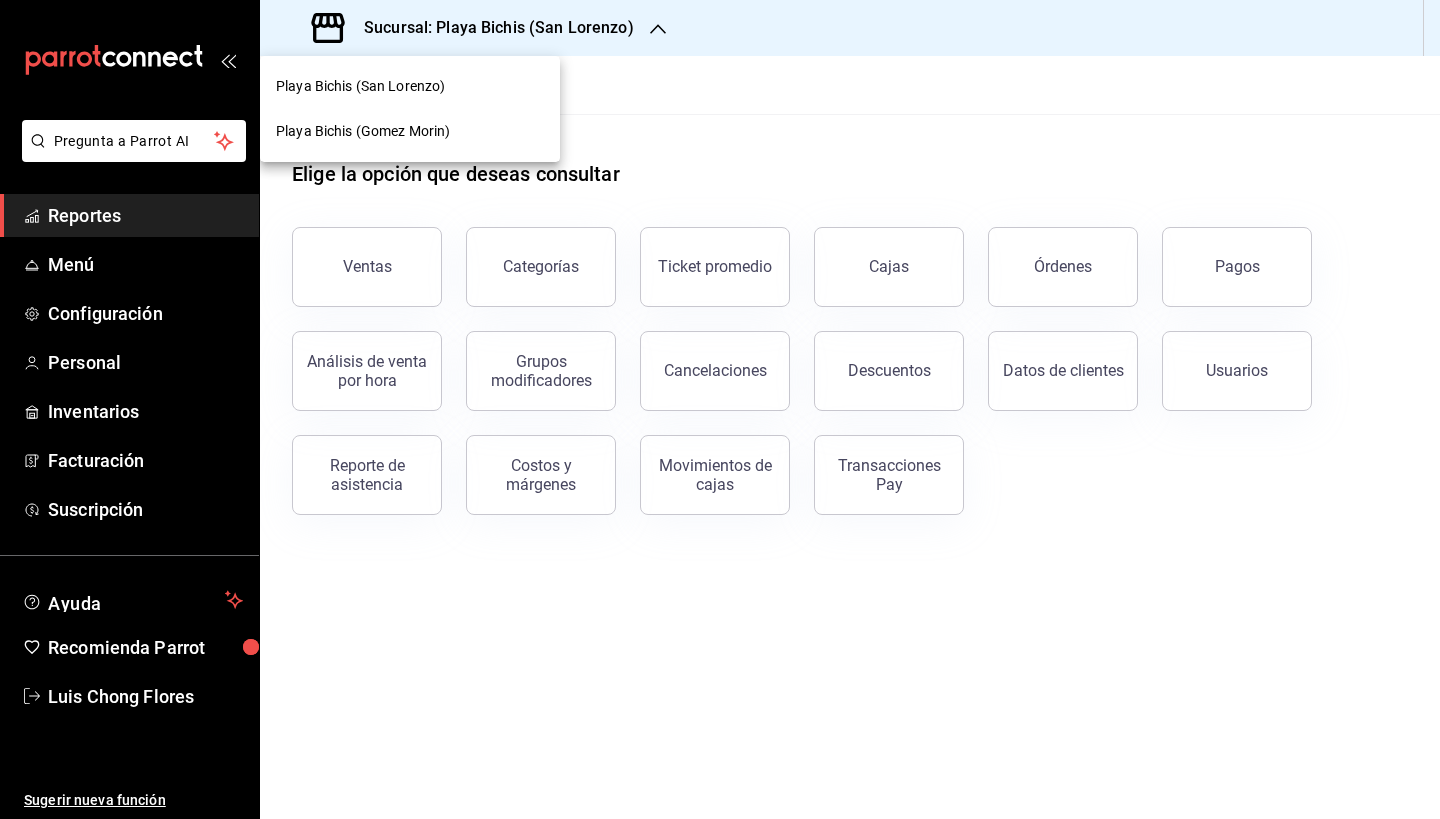 click at bounding box center [720, 409] 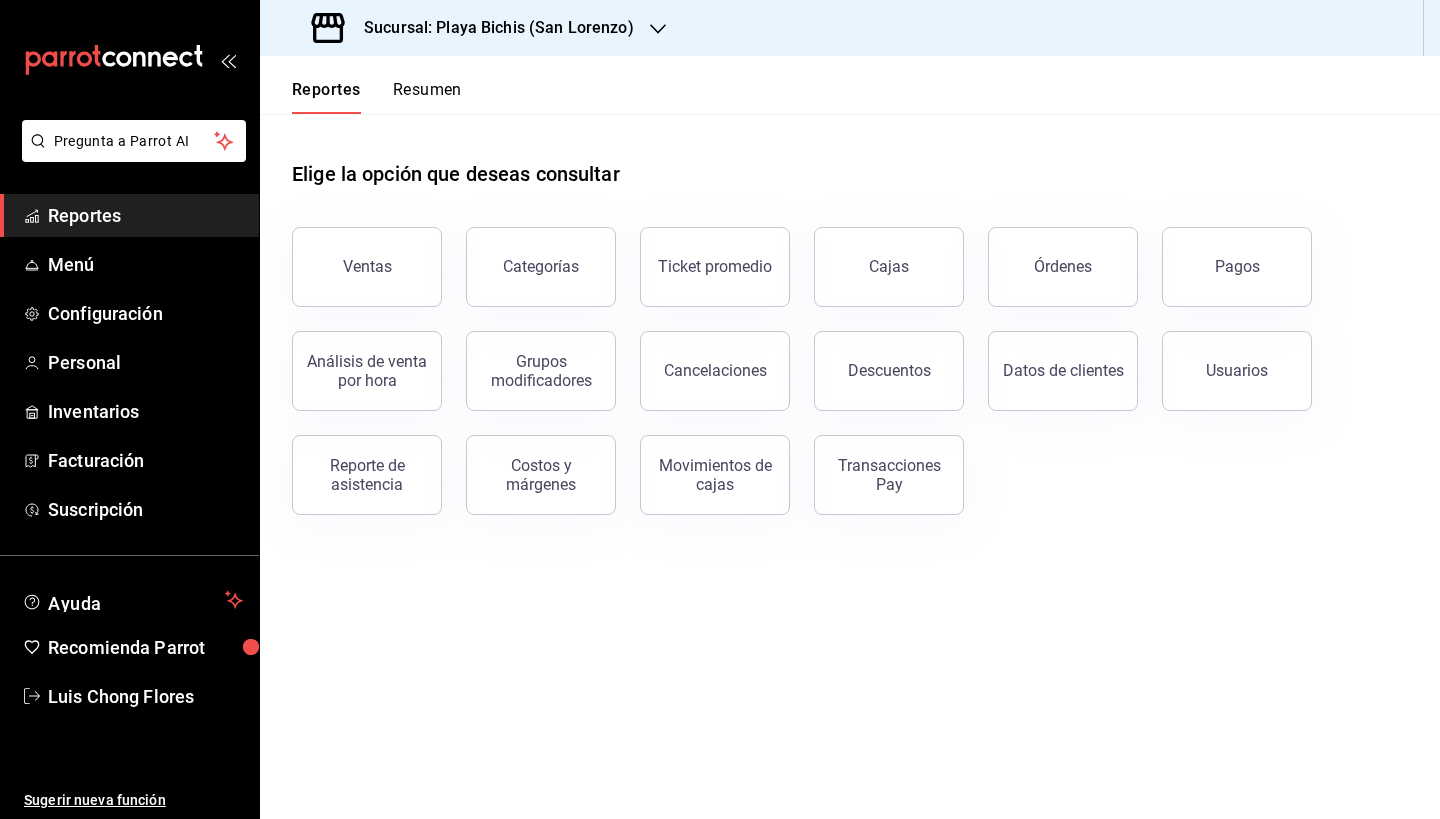 click on "Reportes Resumen" at bounding box center [361, 85] 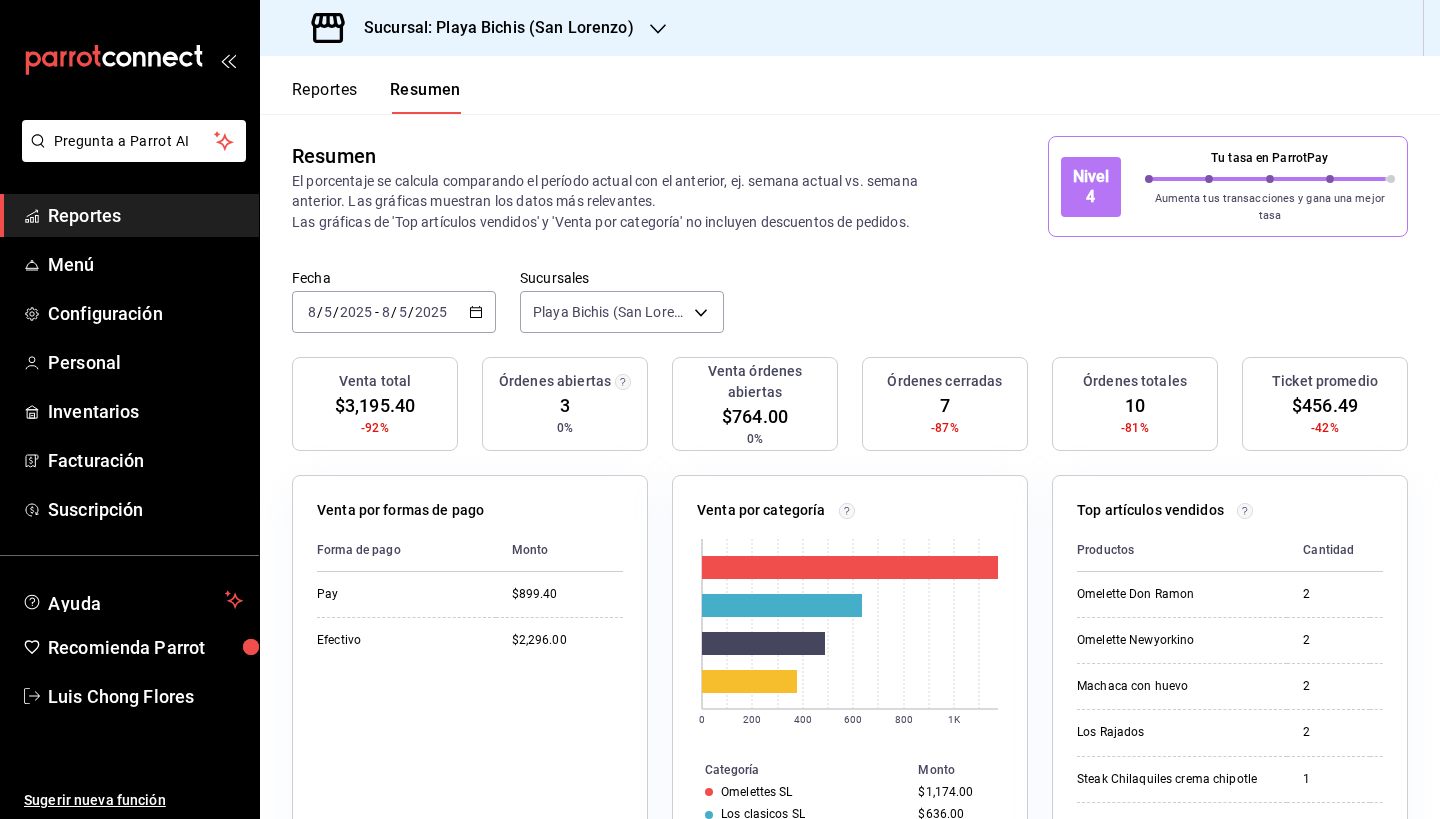 scroll, scrollTop: 12, scrollLeft: 0, axis: vertical 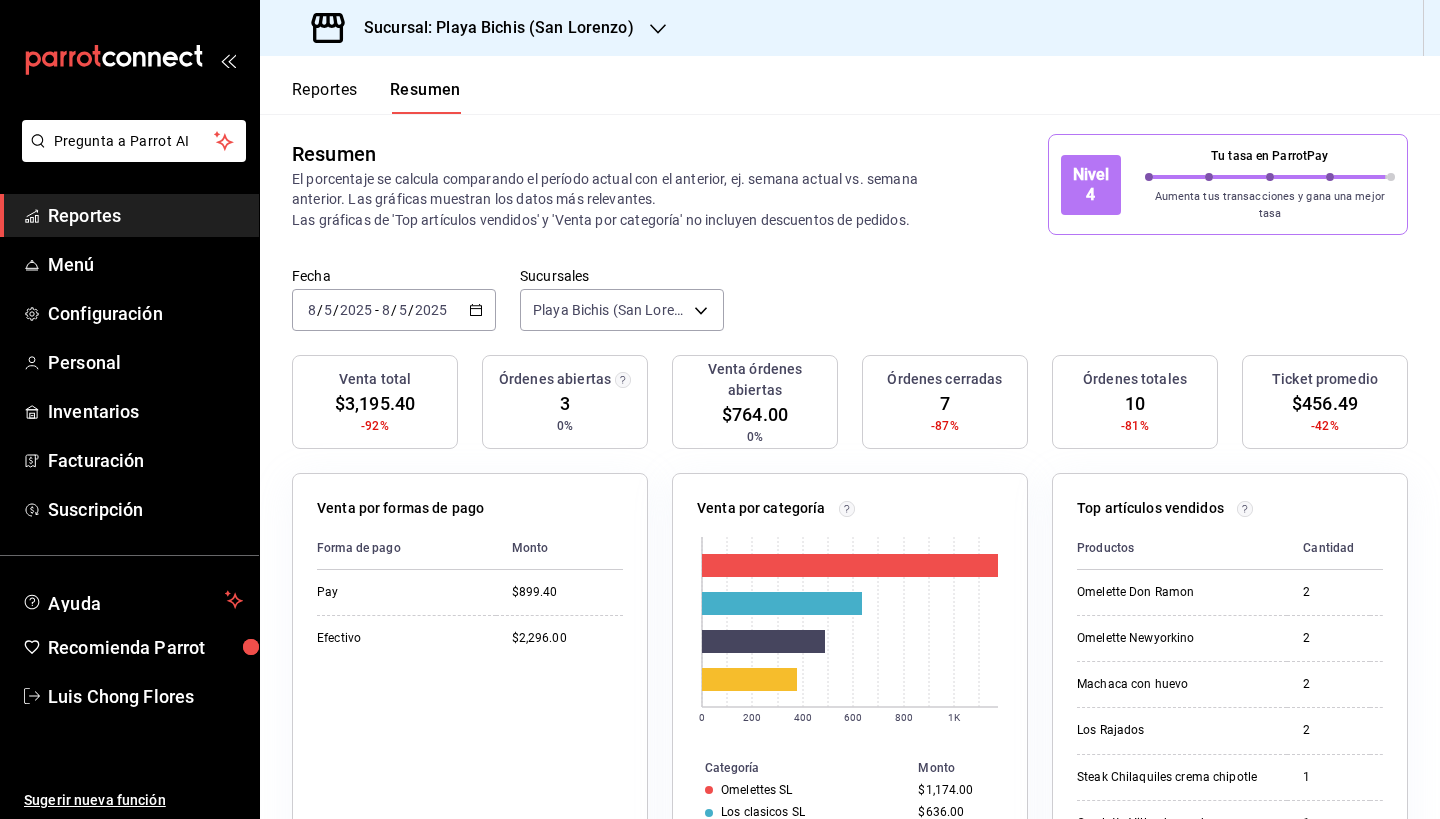 click on "[DATE] [DATE] - [DATE] [DATE]" at bounding box center (394, 310) 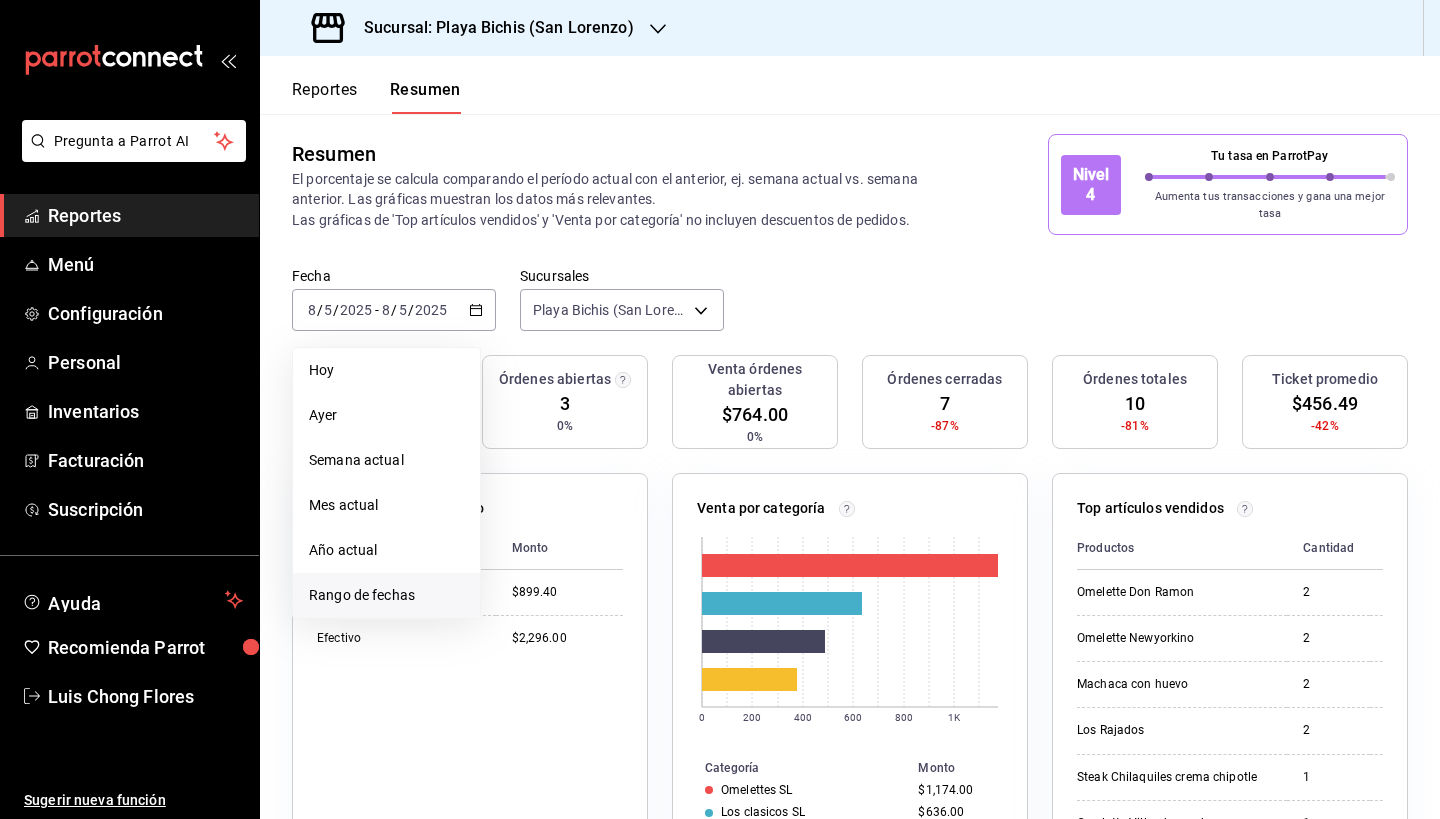 click on "Rango de fechas" at bounding box center (386, 595) 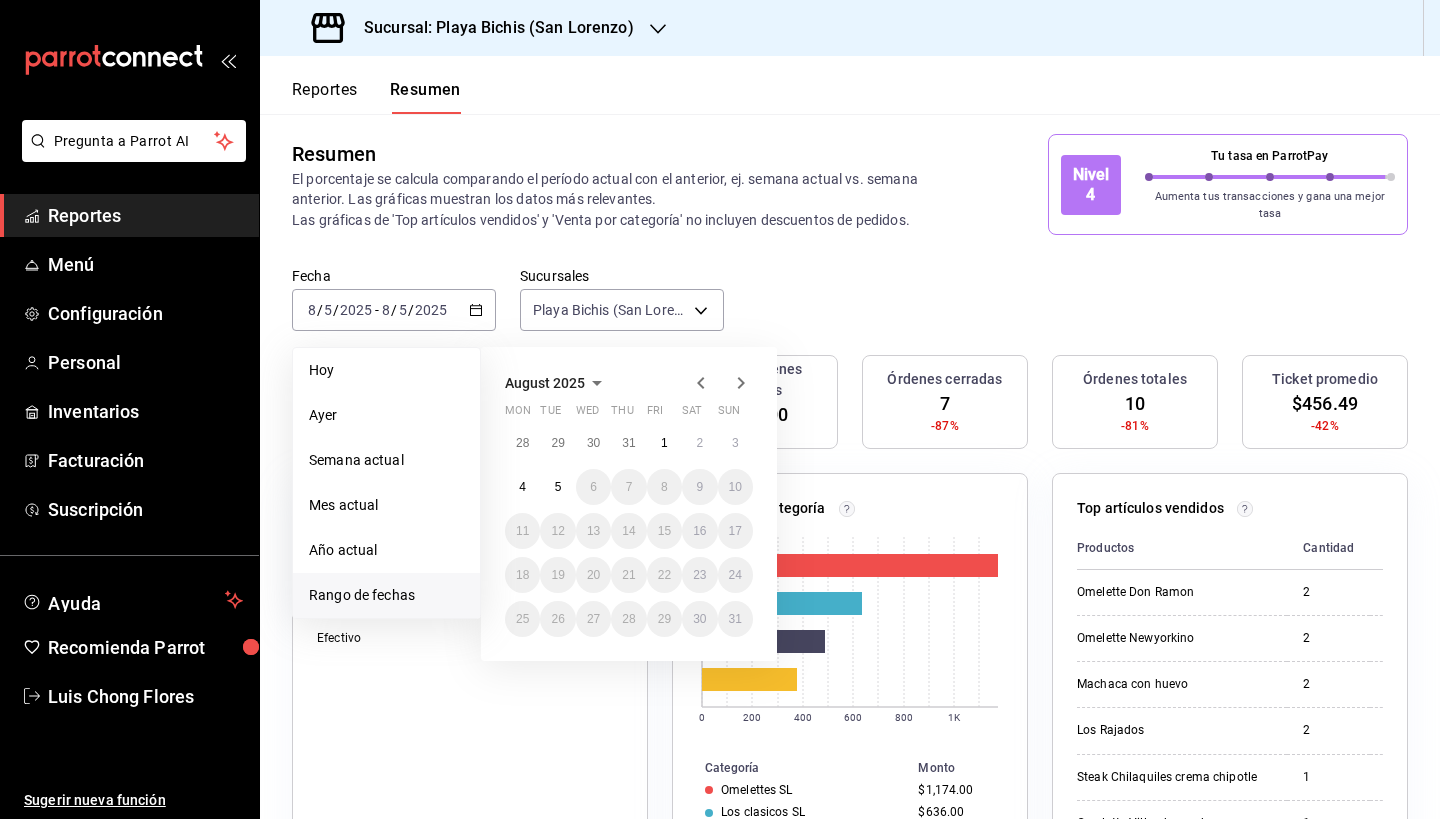 click 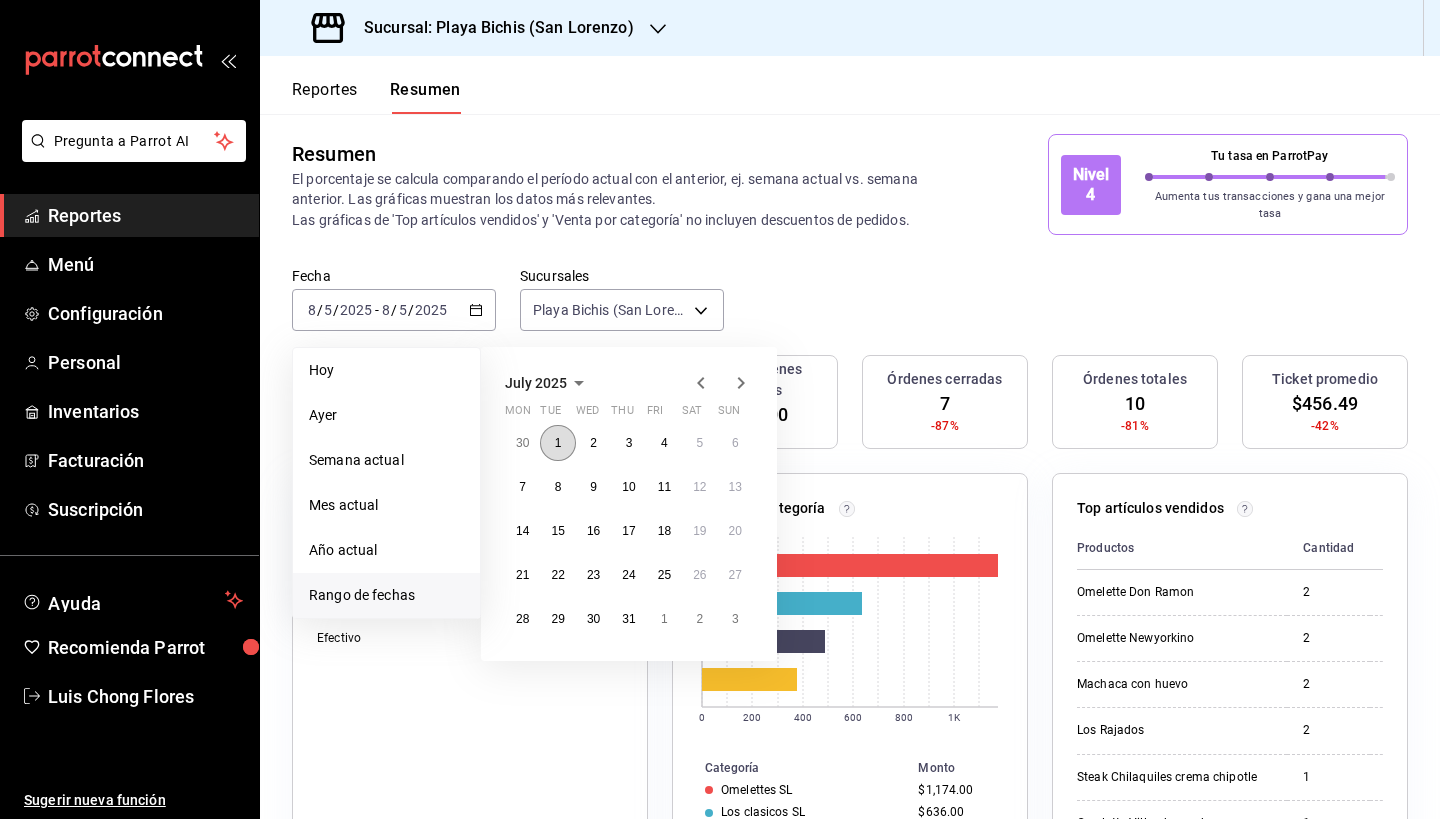 click on "1" at bounding box center (558, 443) 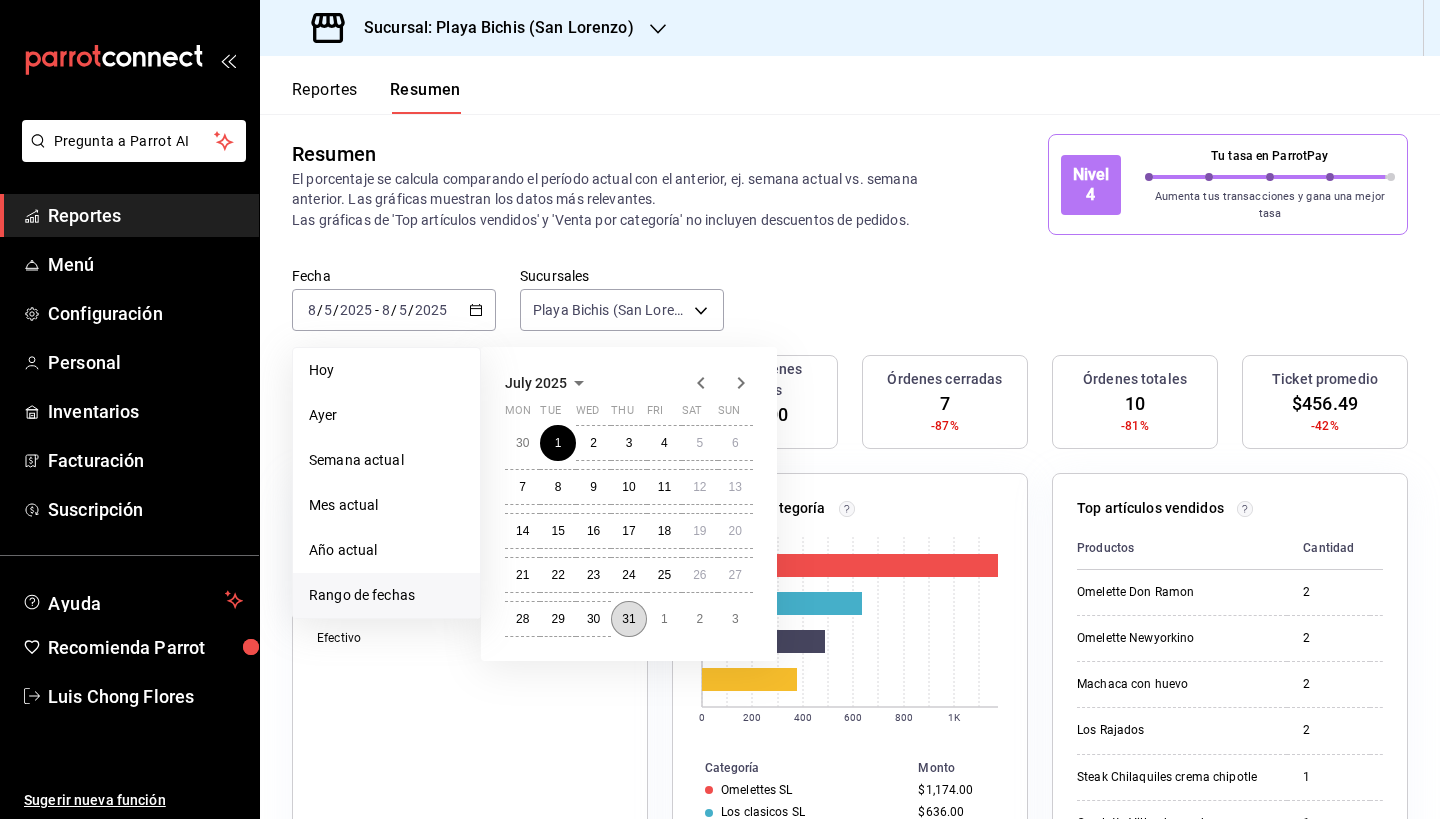 click on "31" at bounding box center [628, 619] 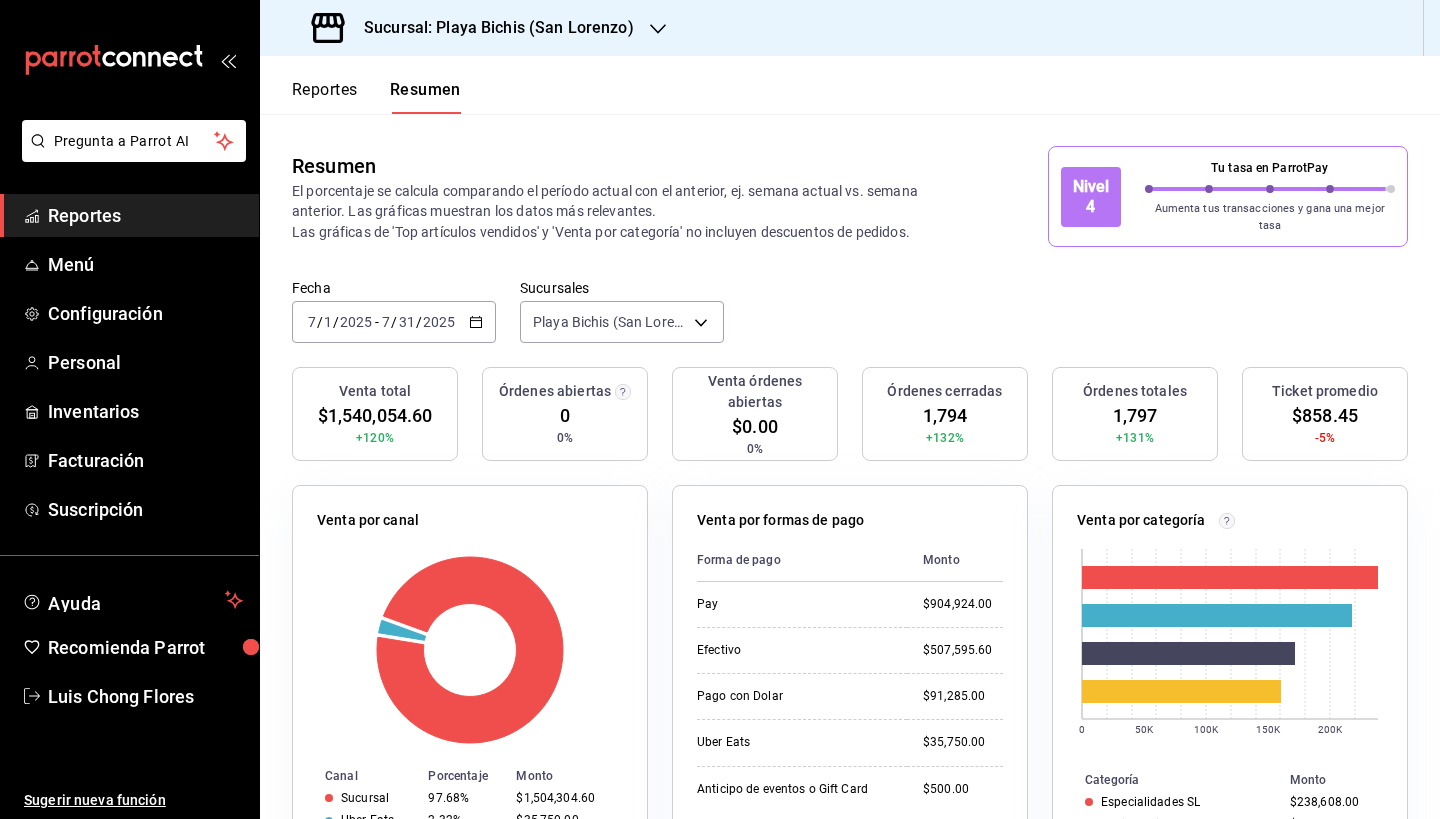 scroll, scrollTop: 0, scrollLeft: 0, axis: both 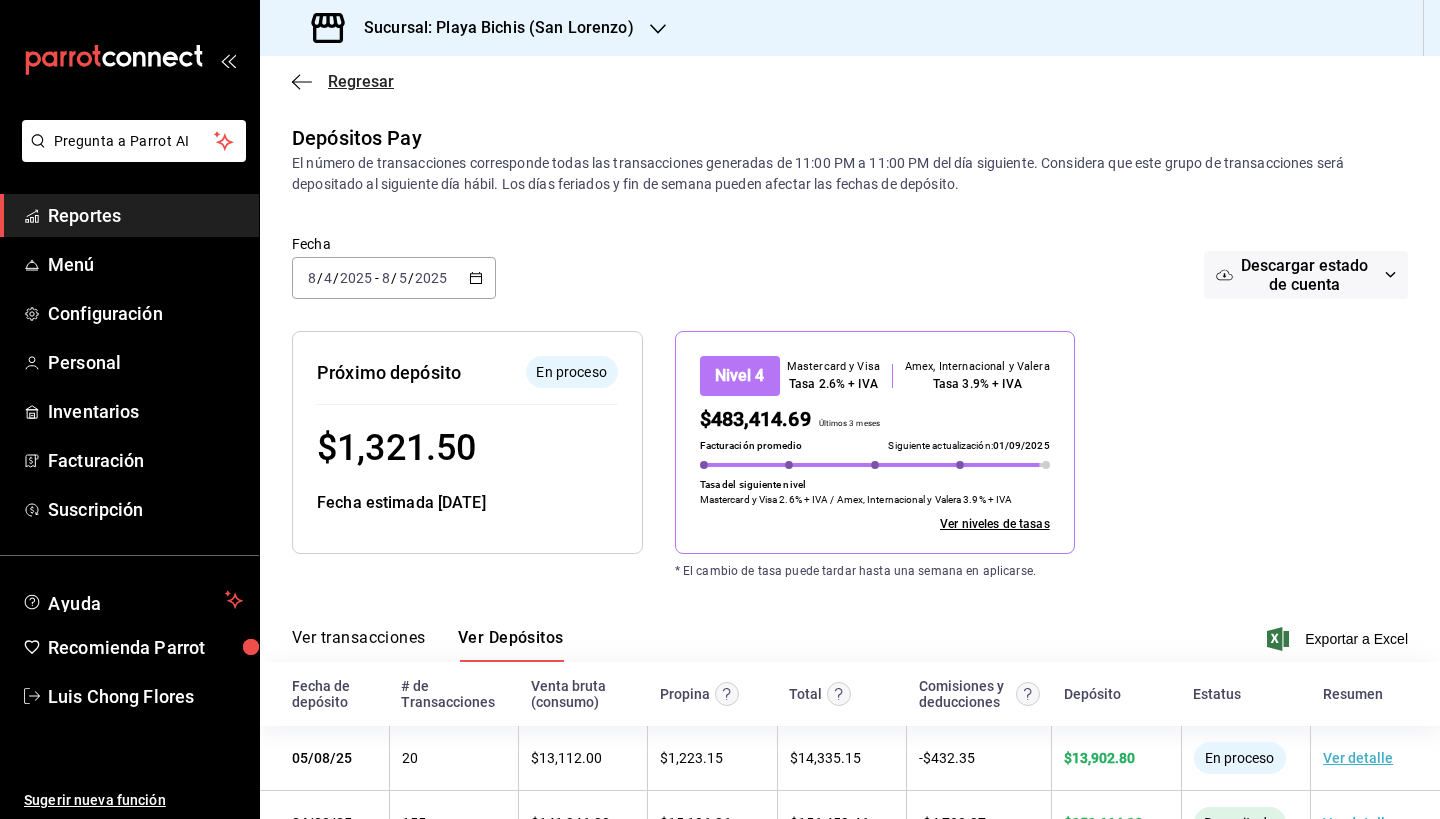 click 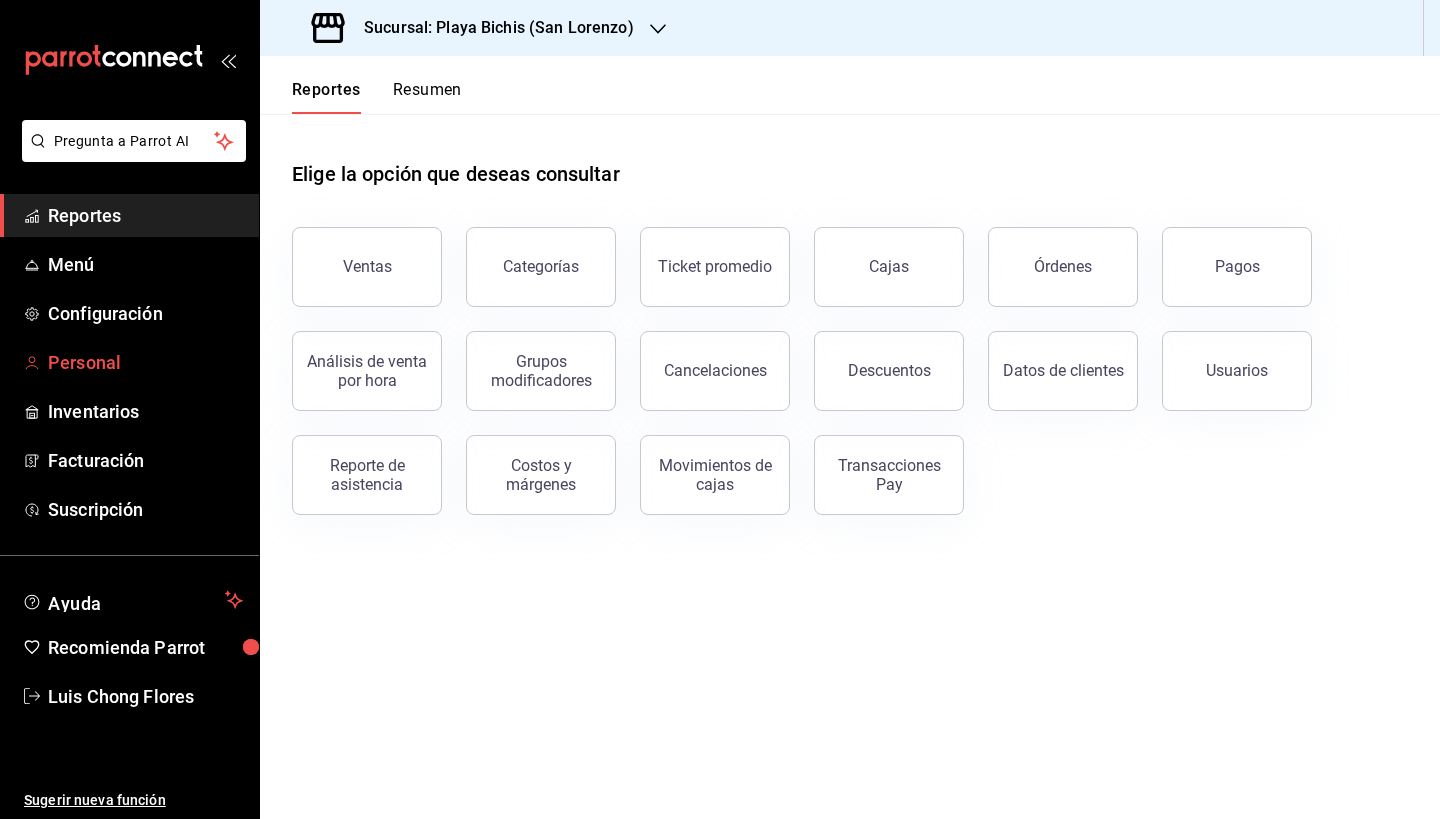 click on "Personal" at bounding box center (145, 362) 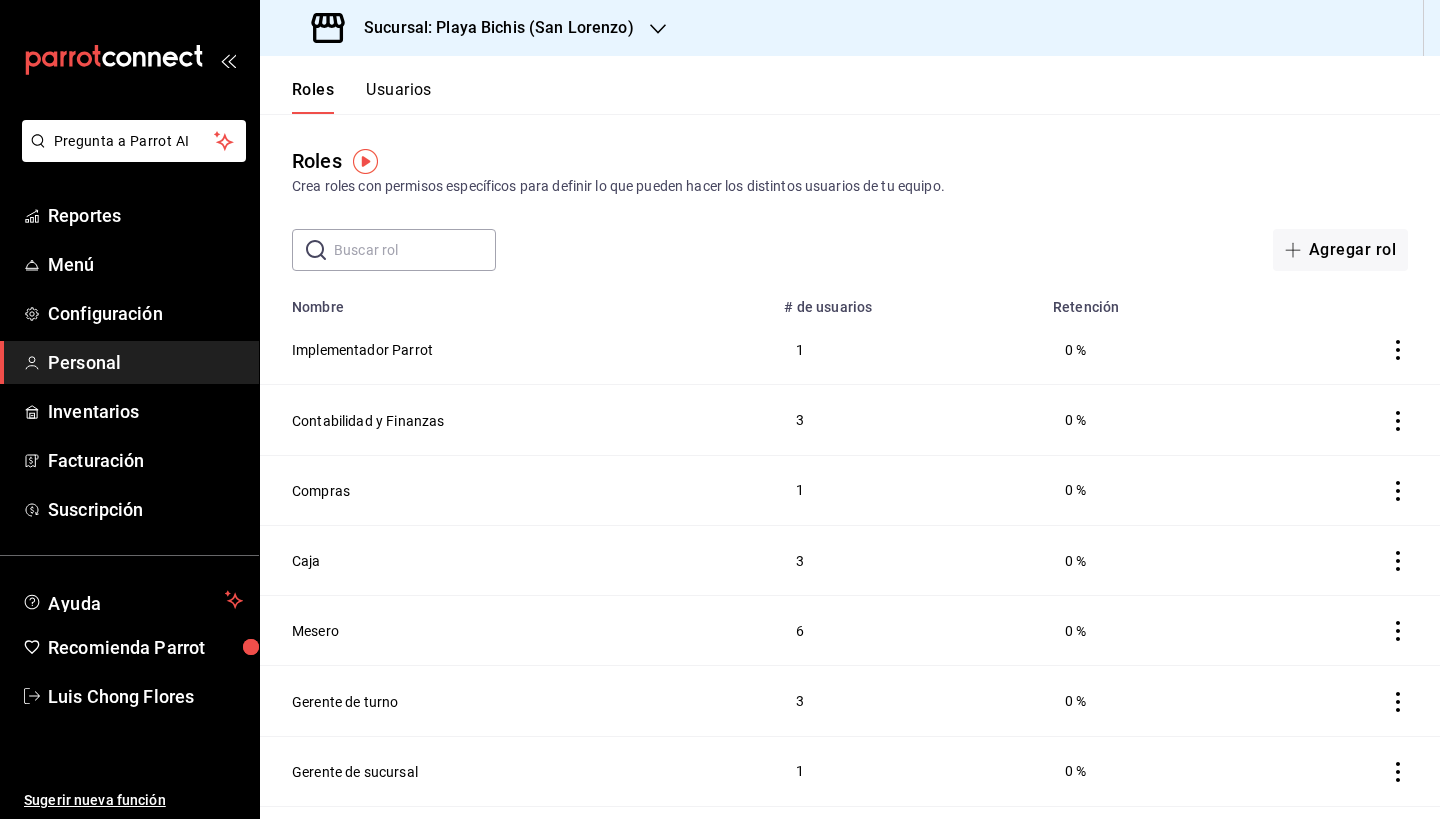 click on "Usuarios" at bounding box center (399, 97) 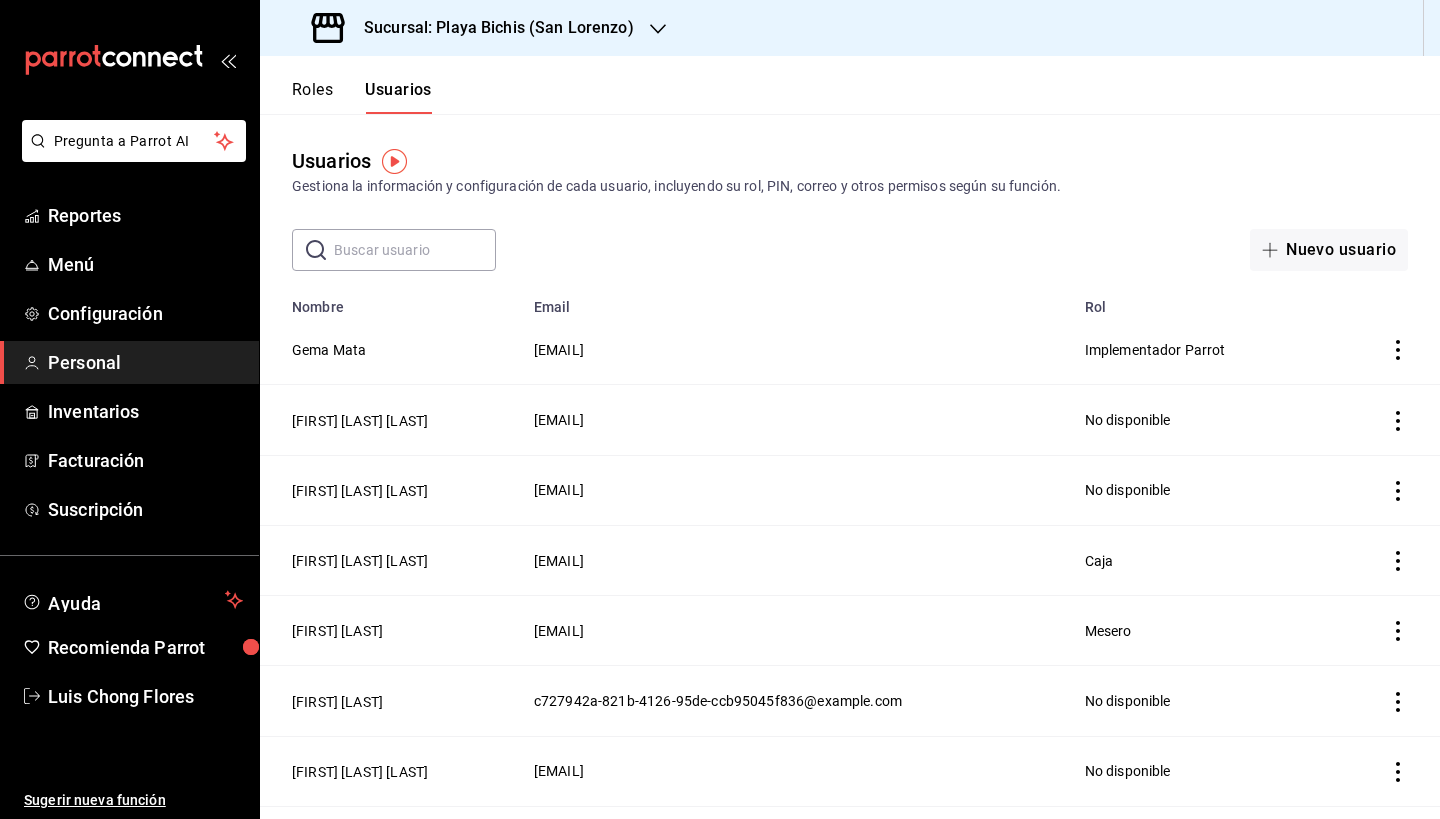 click on "Roles" at bounding box center [312, 97] 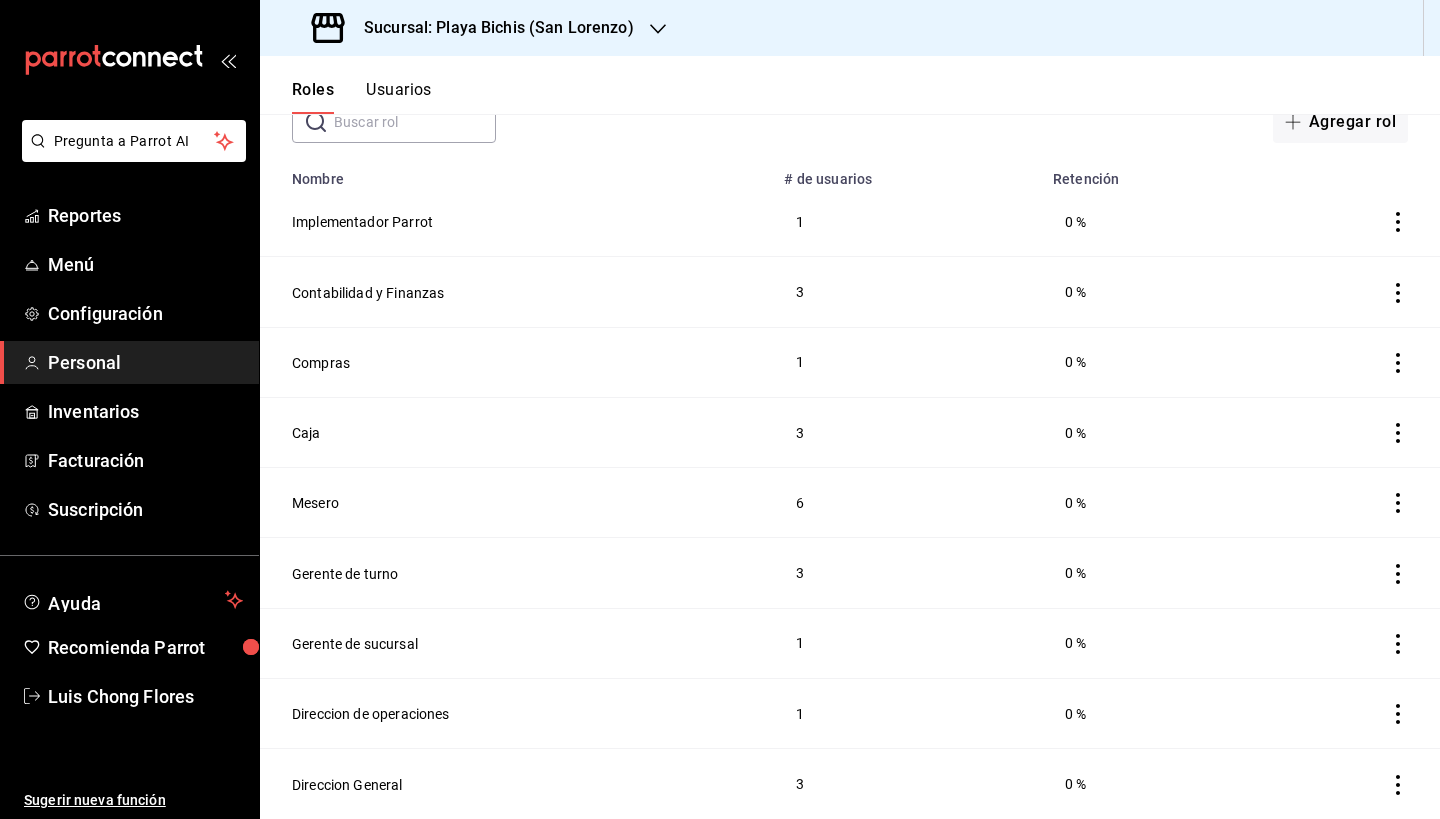 scroll, scrollTop: 128, scrollLeft: 0, axis: vertical 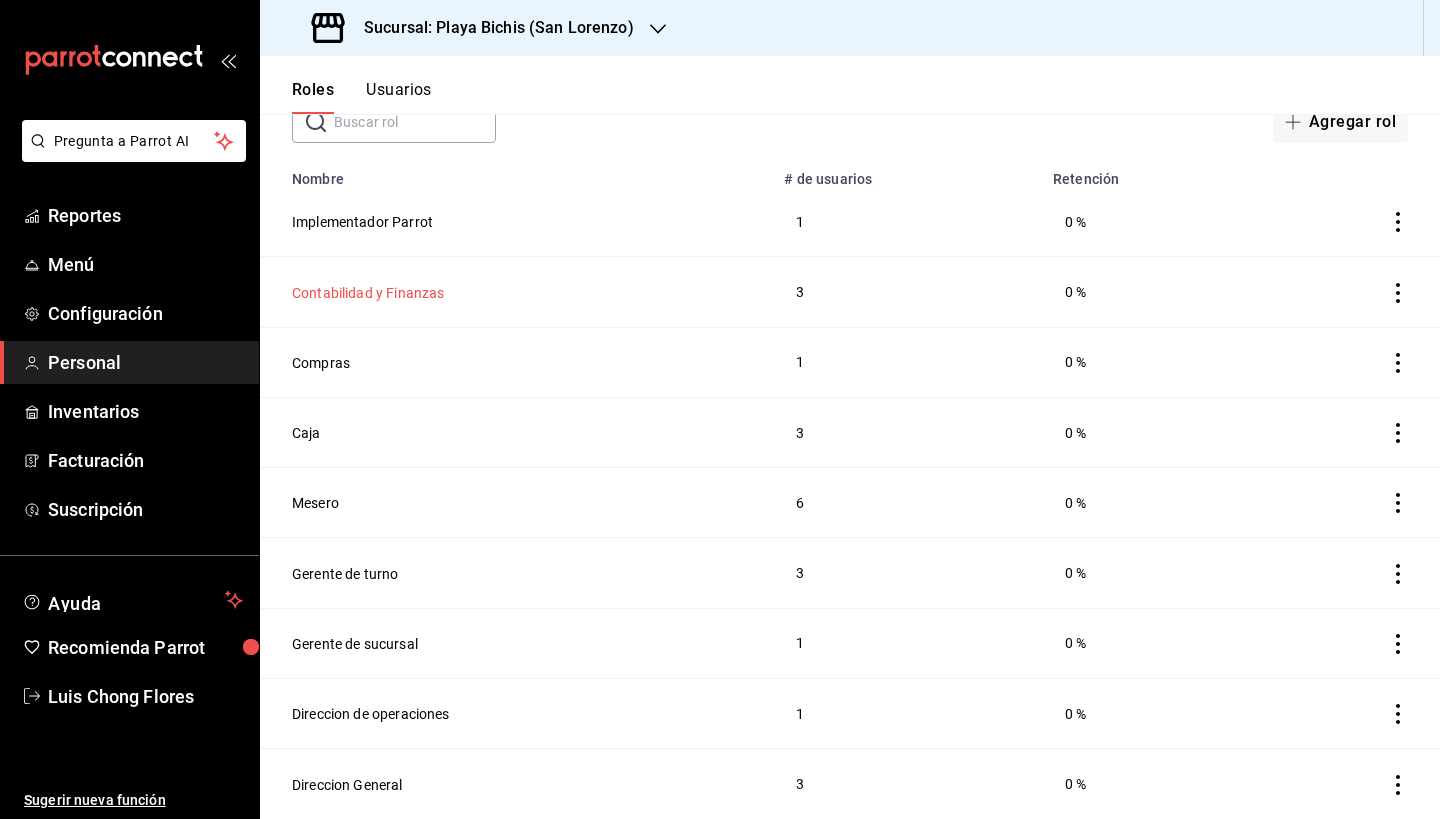 click on "Contabilidad y Finanzas" at bounding box center (368, 293) 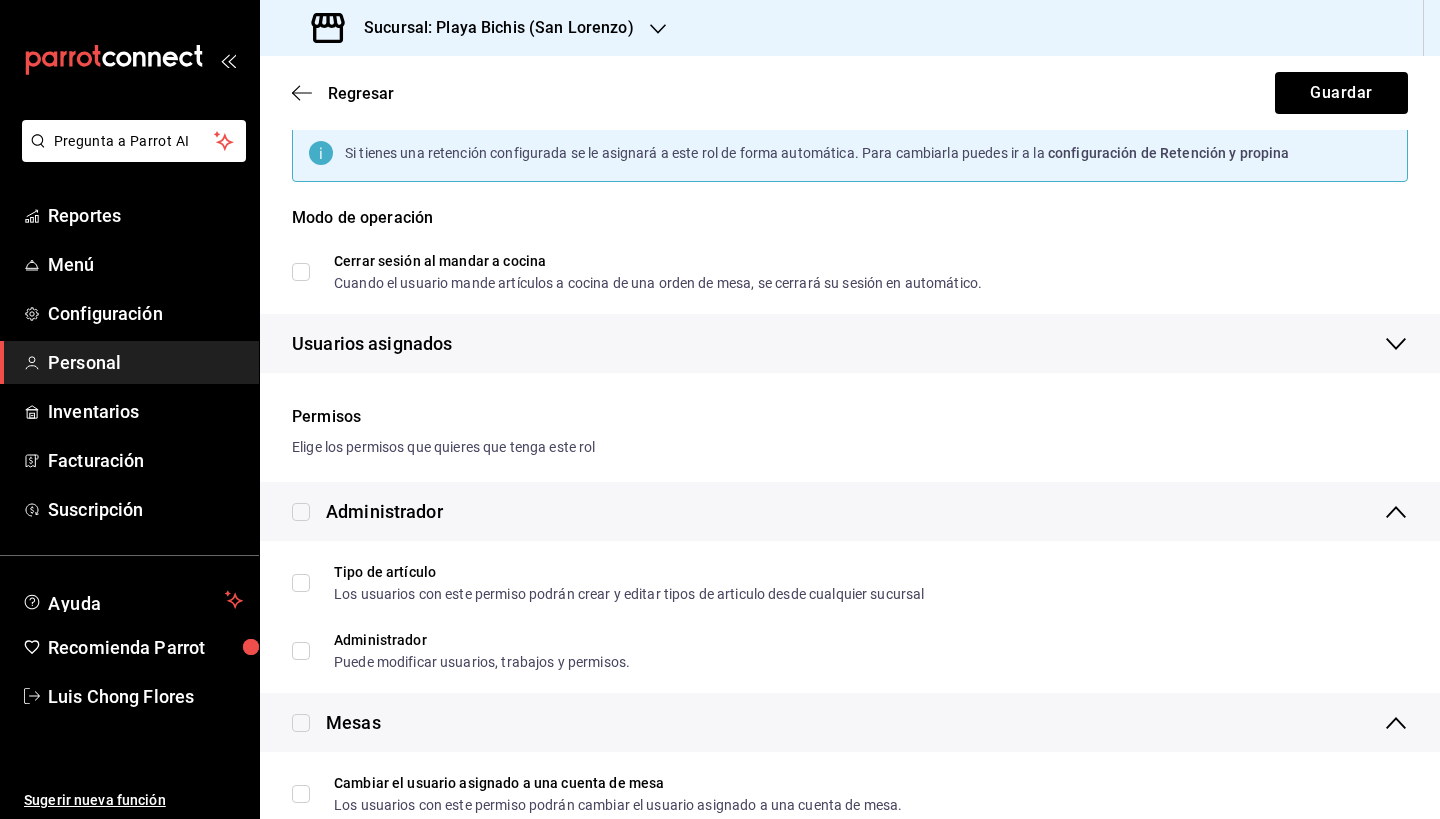 scroll, scrollTop: 145, scrollLeft: 0, axis: vertical 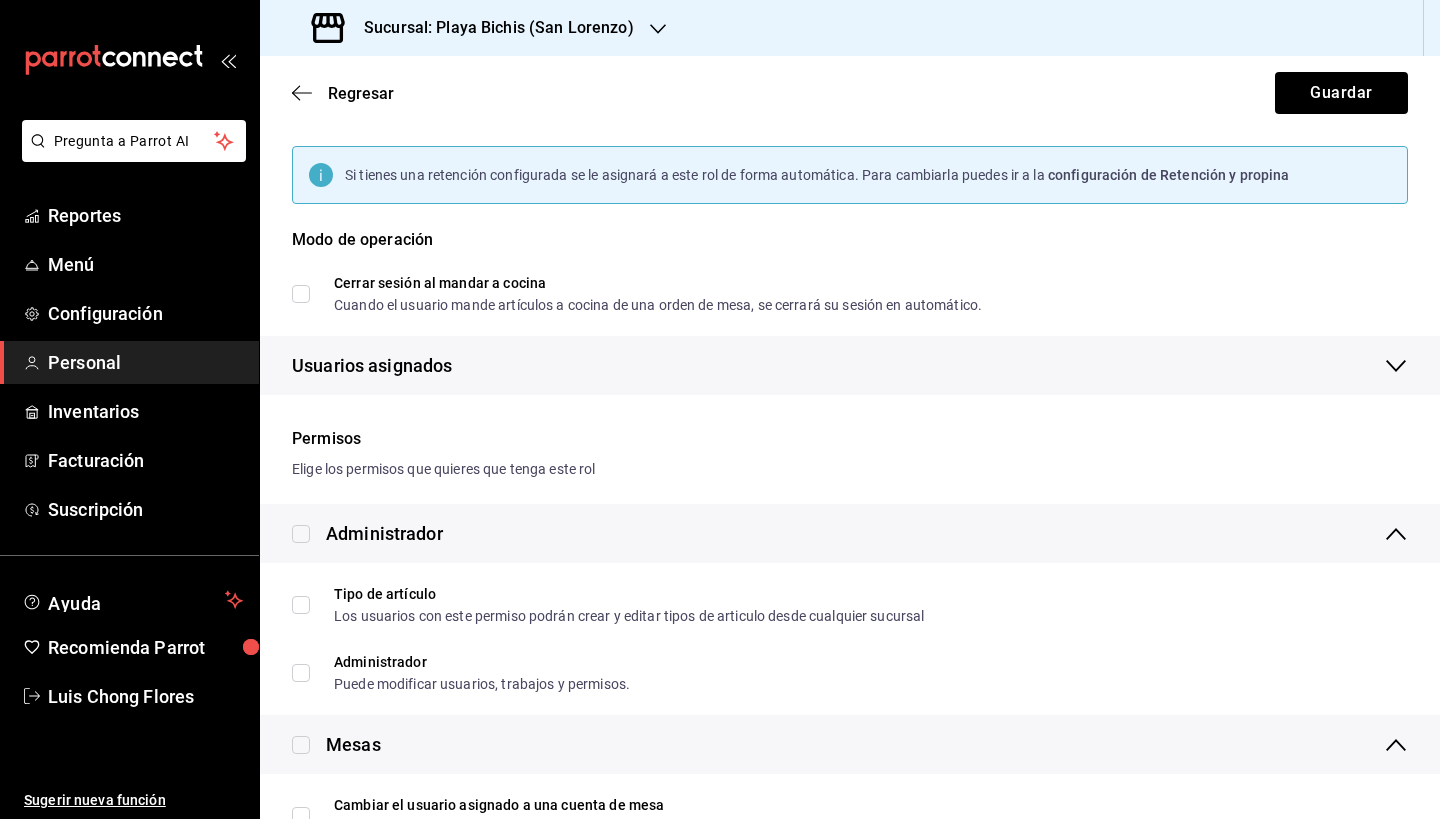 click on "Usuarios asignados" at bounding box center (372, 365) 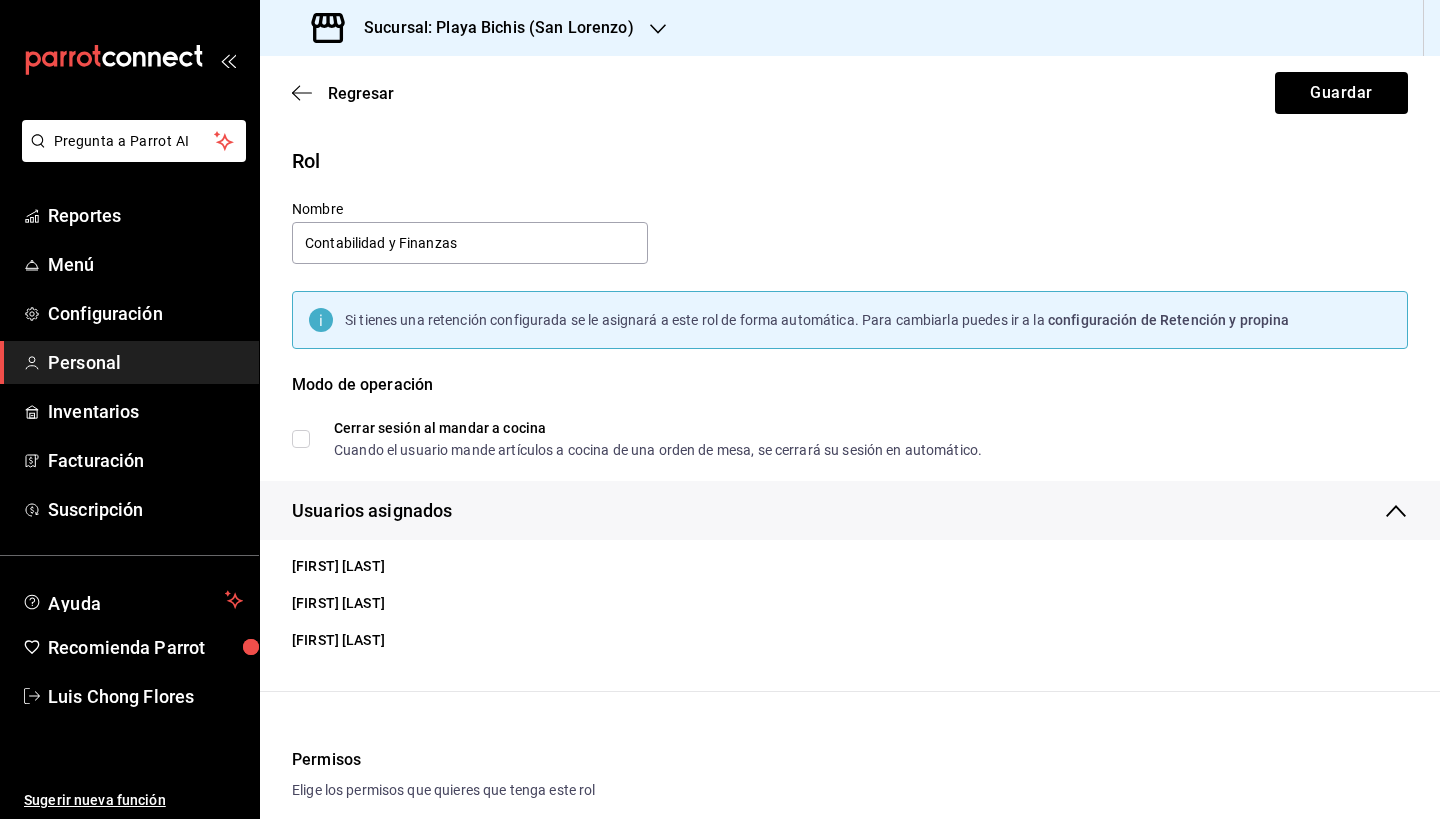 scroll, scrollTop: 0, scrollLeft: 0, axis: both 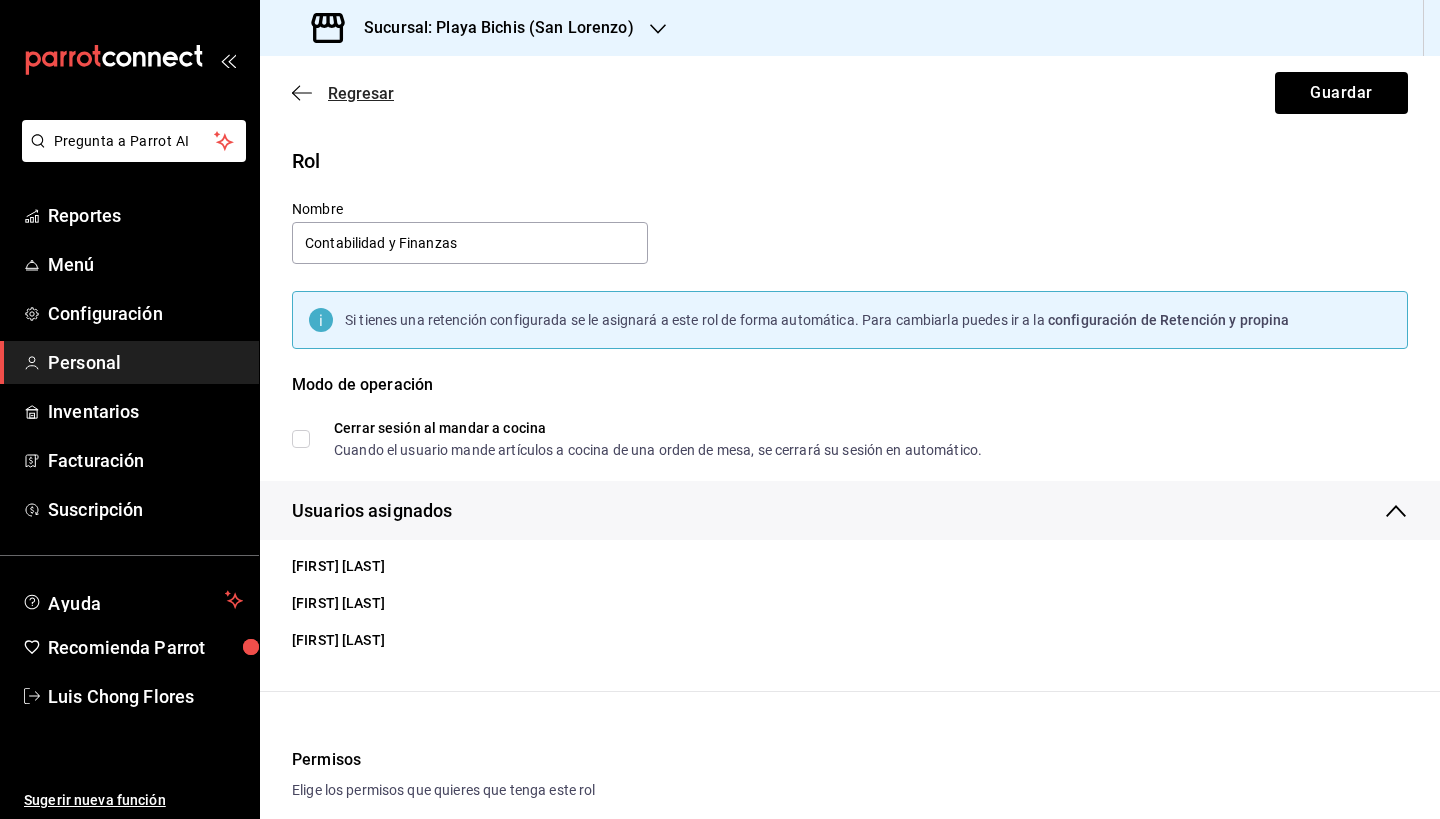 click 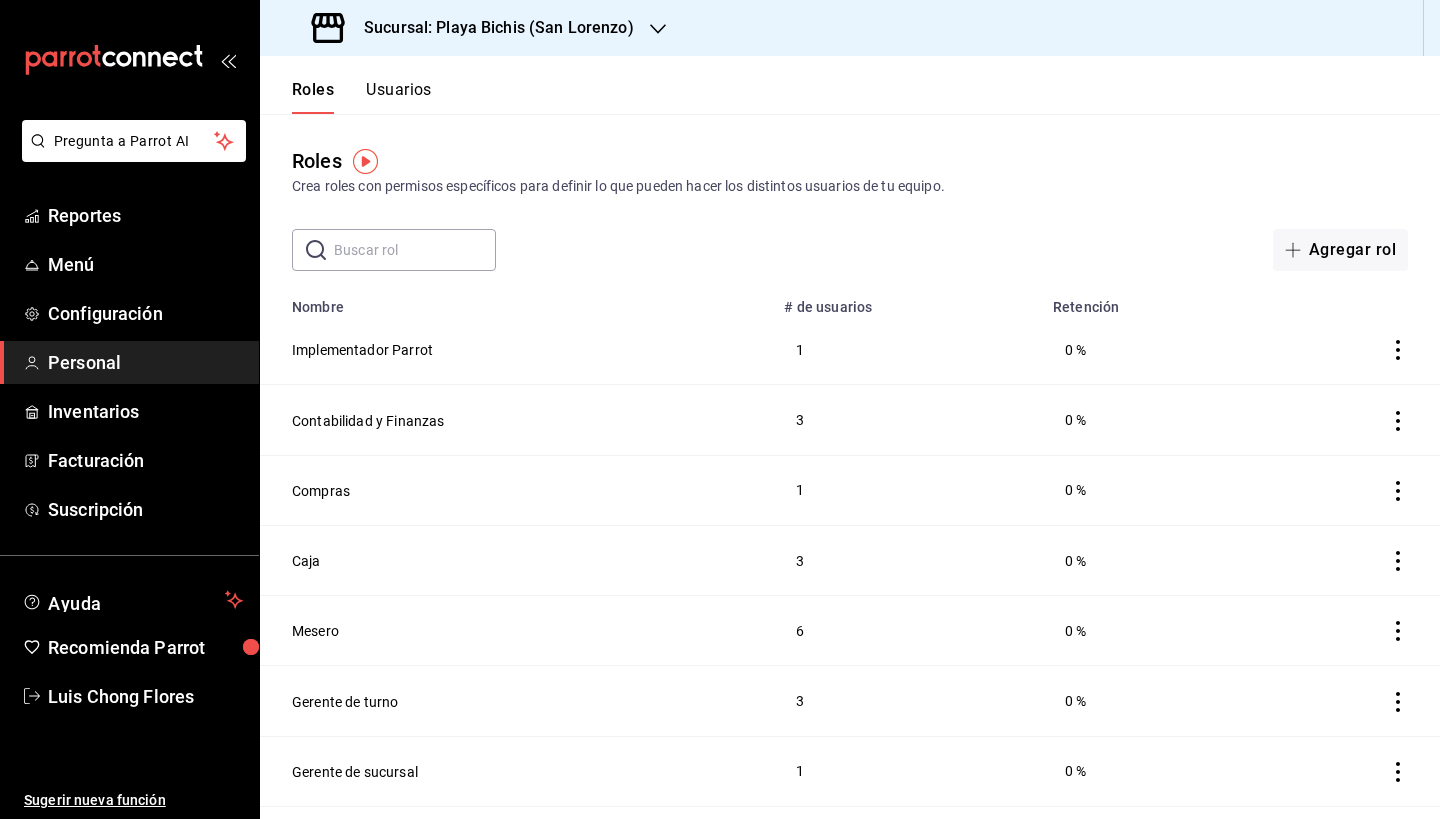 click on "Usuarios" at bounding box center (399, 97) 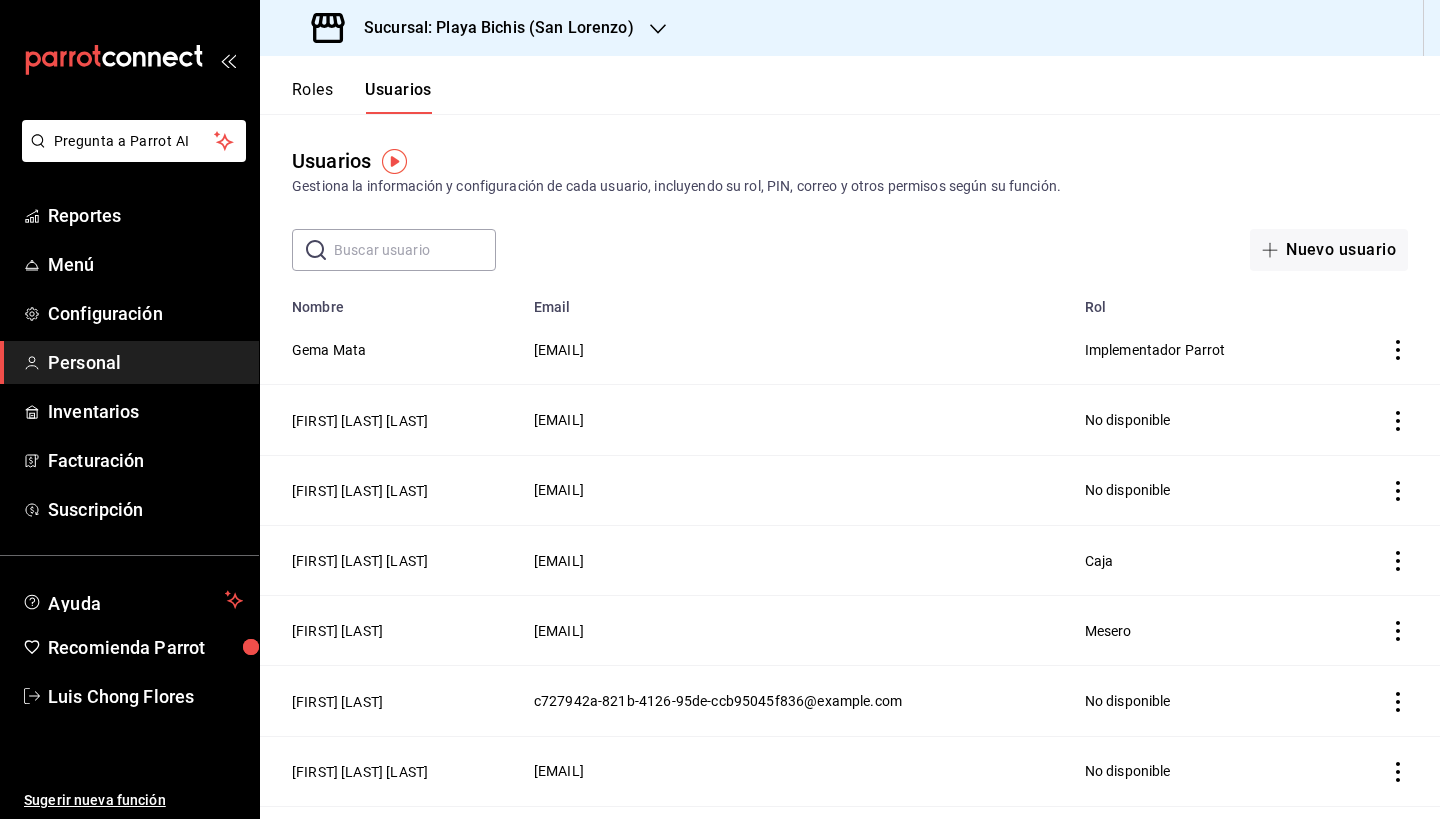 click at bounding box center (415, 250) 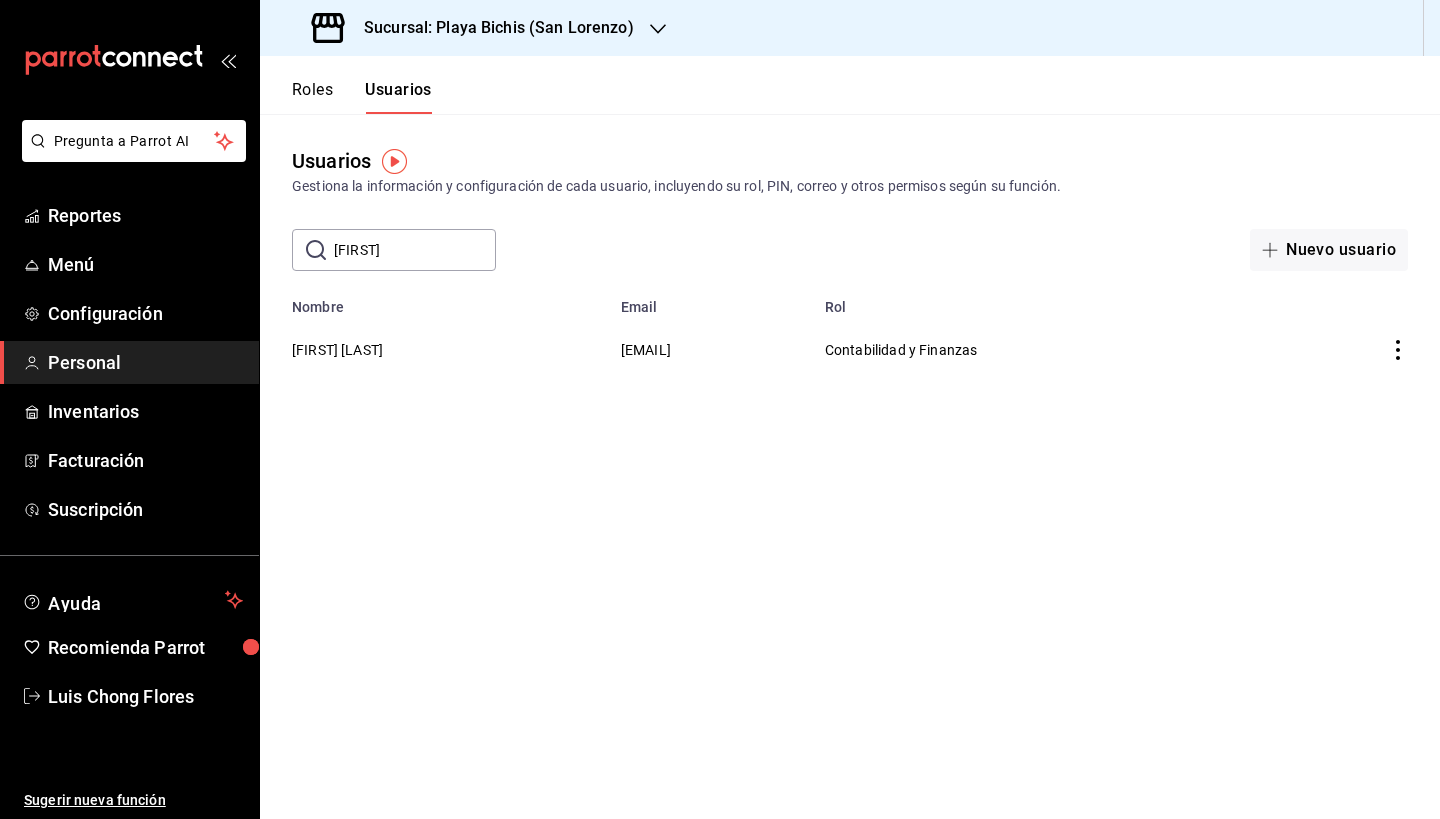 type on "[FIRST]" 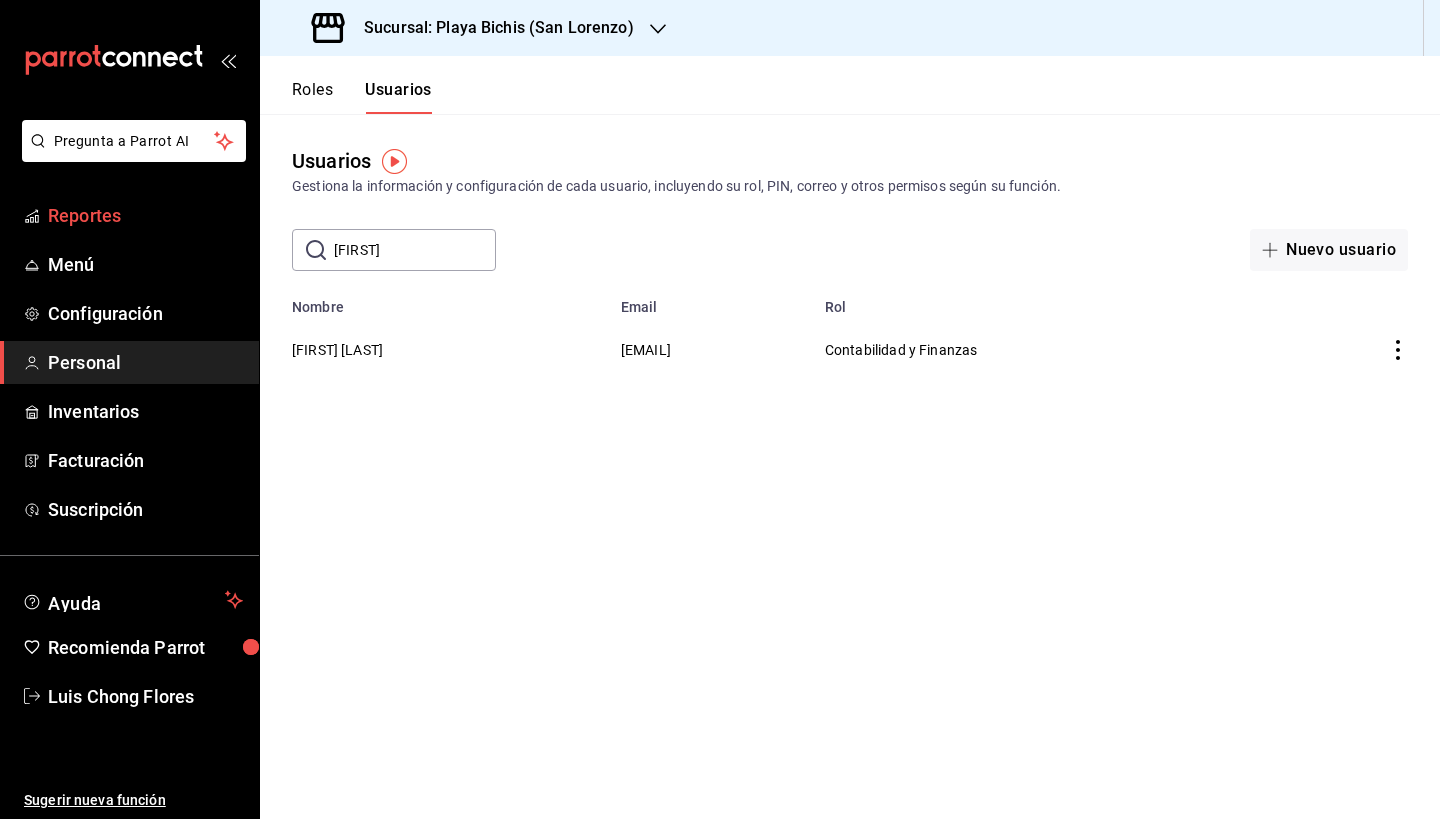 click on "Reportes" at bounding box center [145, 215] 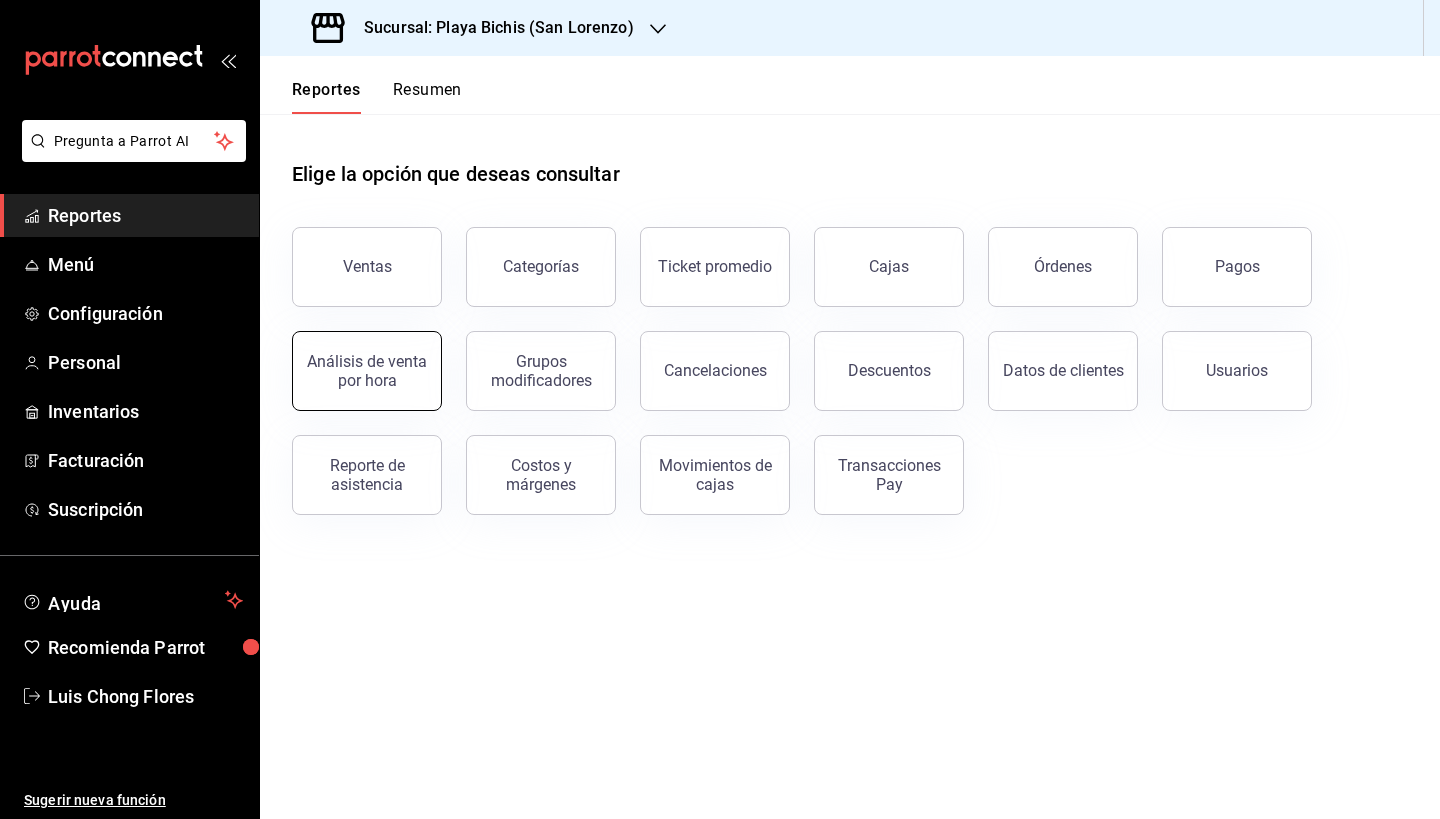 click on "Análisis de venta por hora" at bounding box center [367, 371] 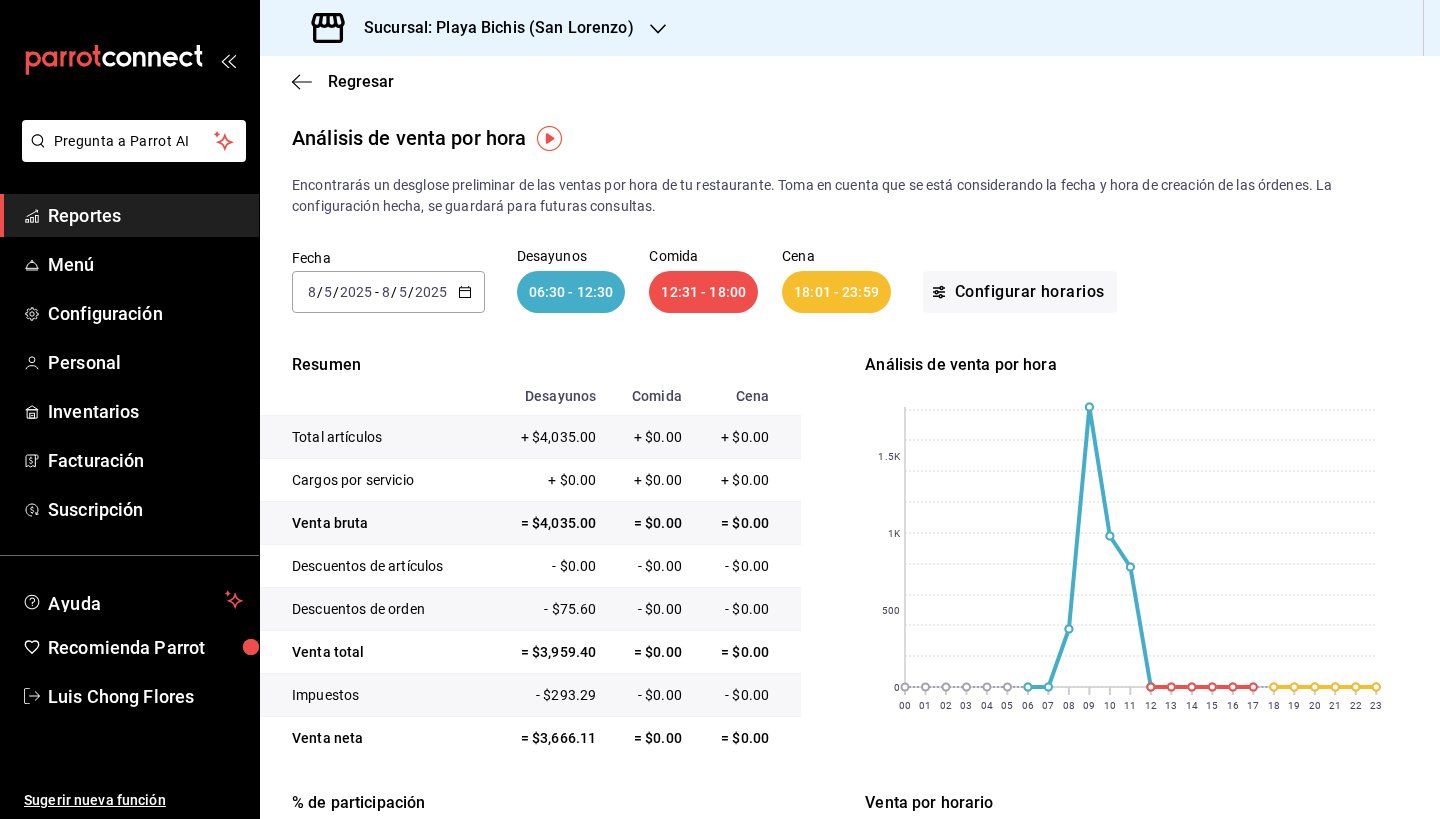 click 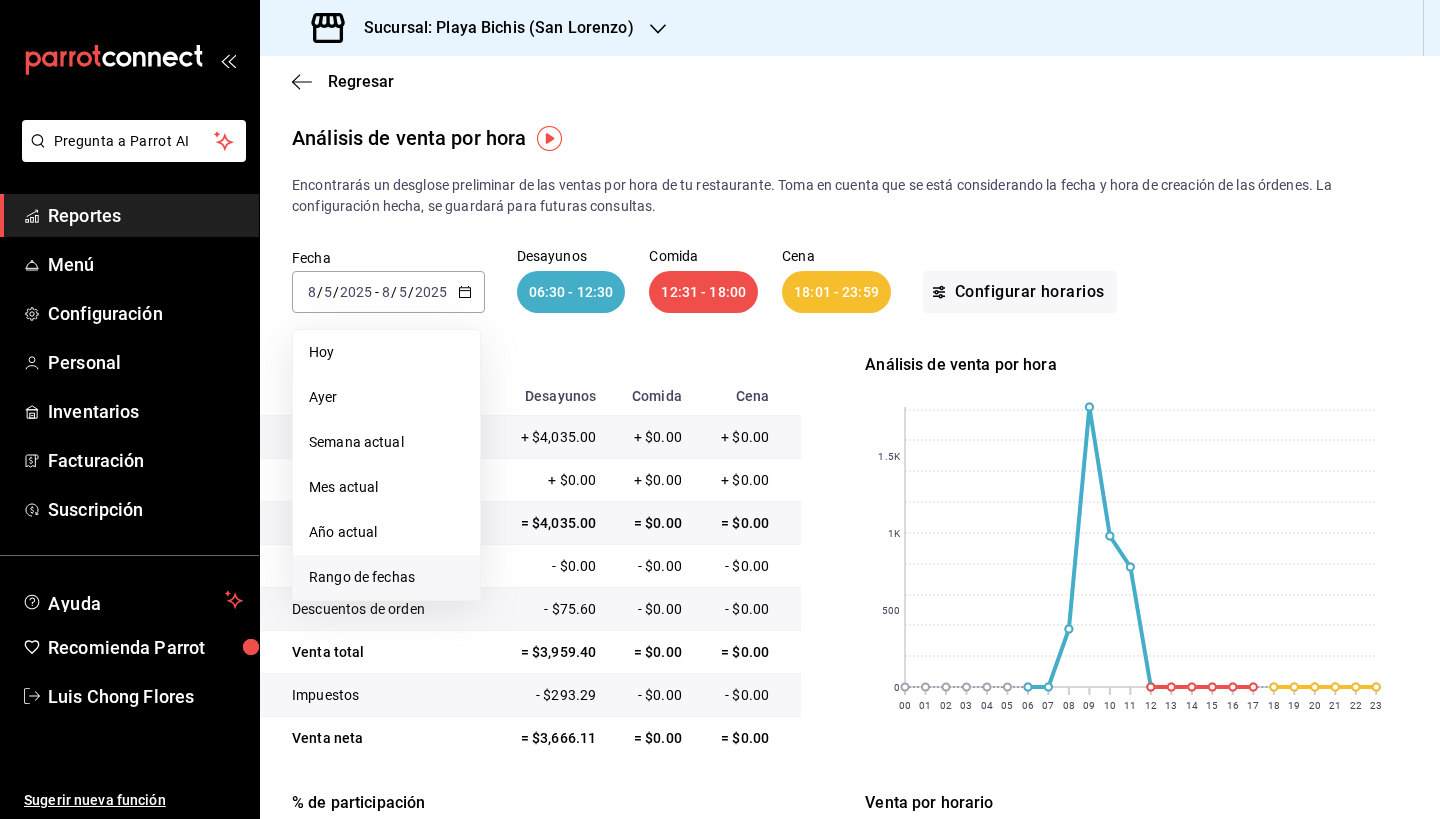click on "Rango de fechas" at bounding box center (386, 577) 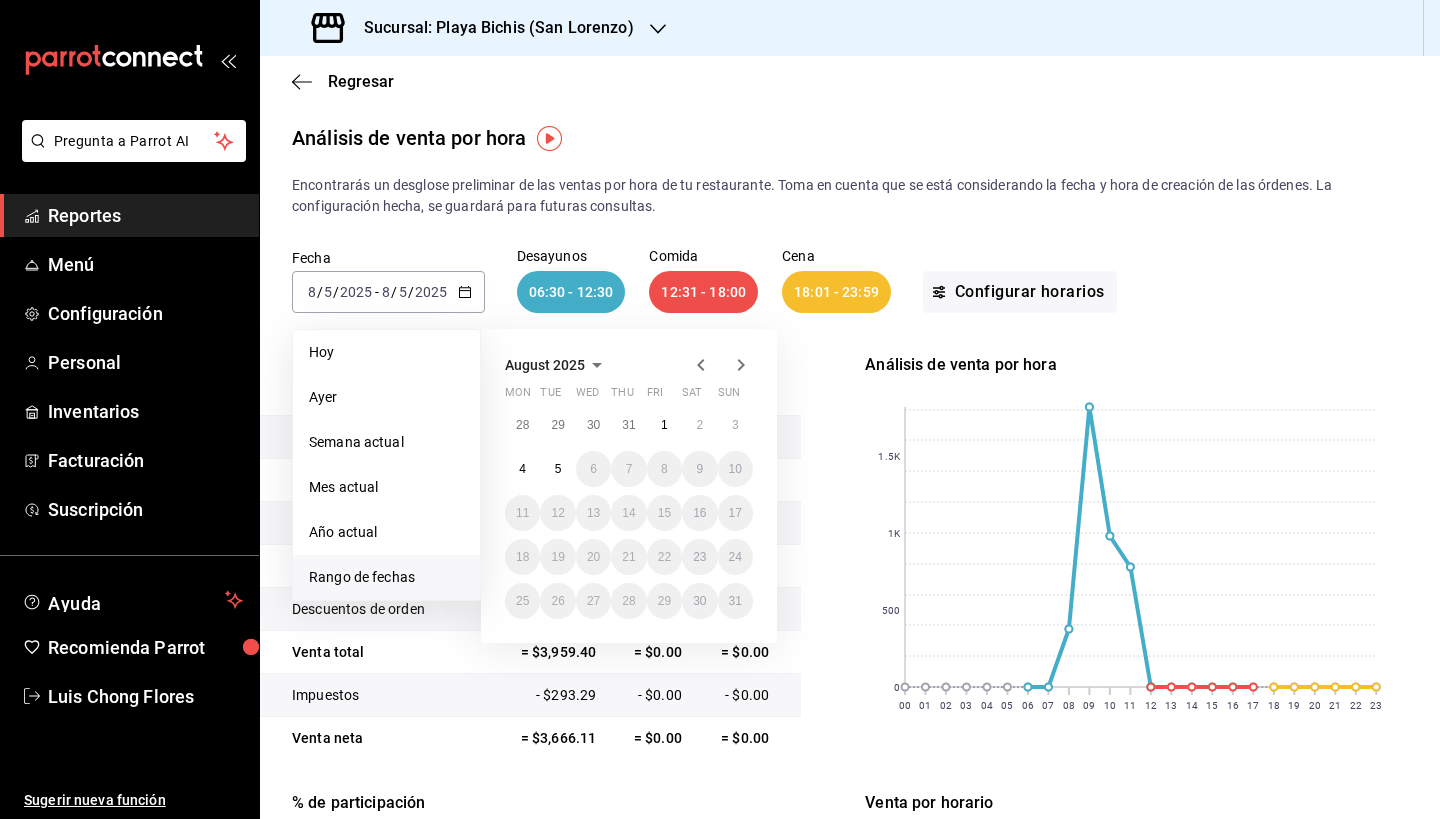 click 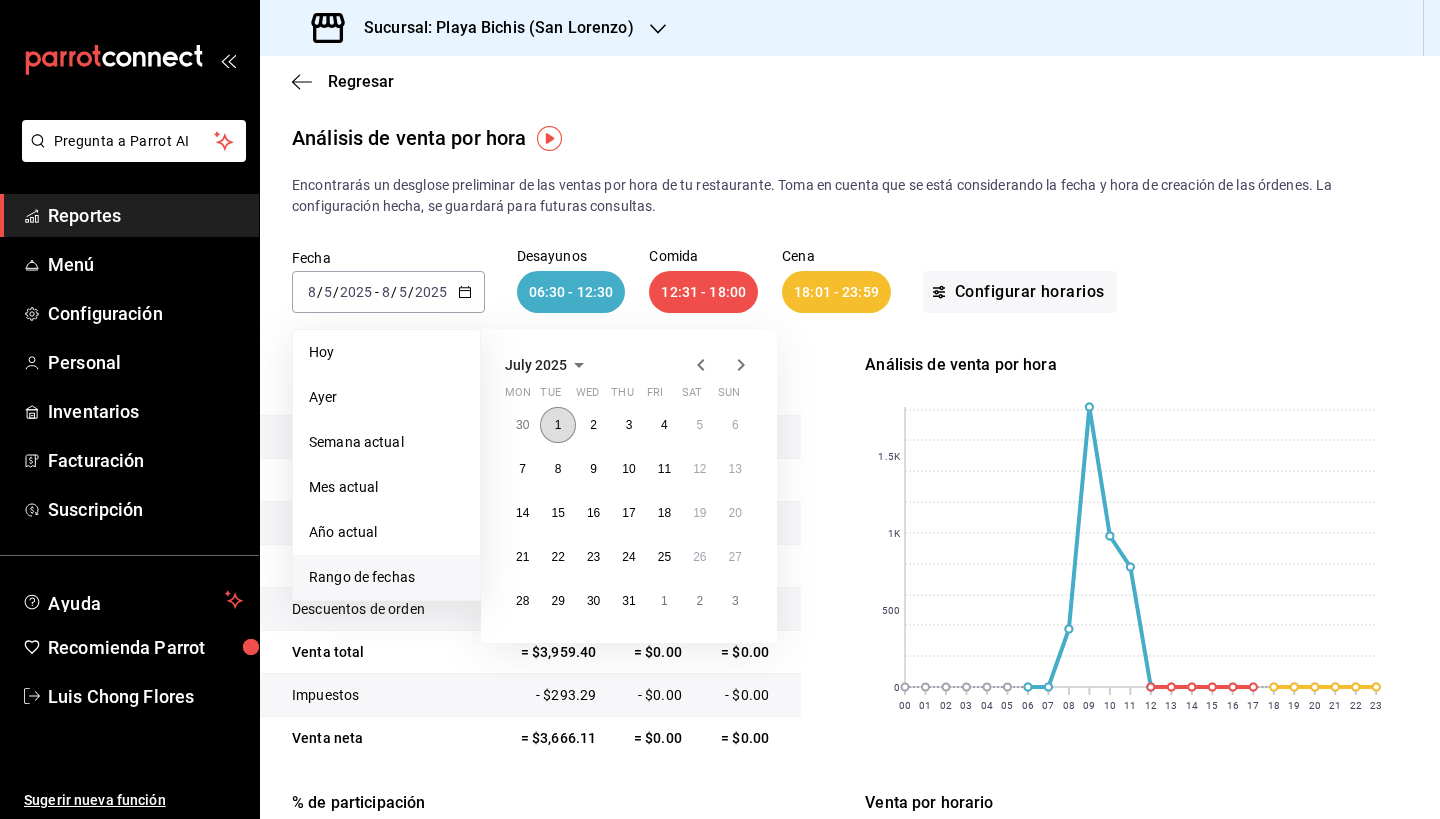 click on "1" at bounding box center (557, 425) 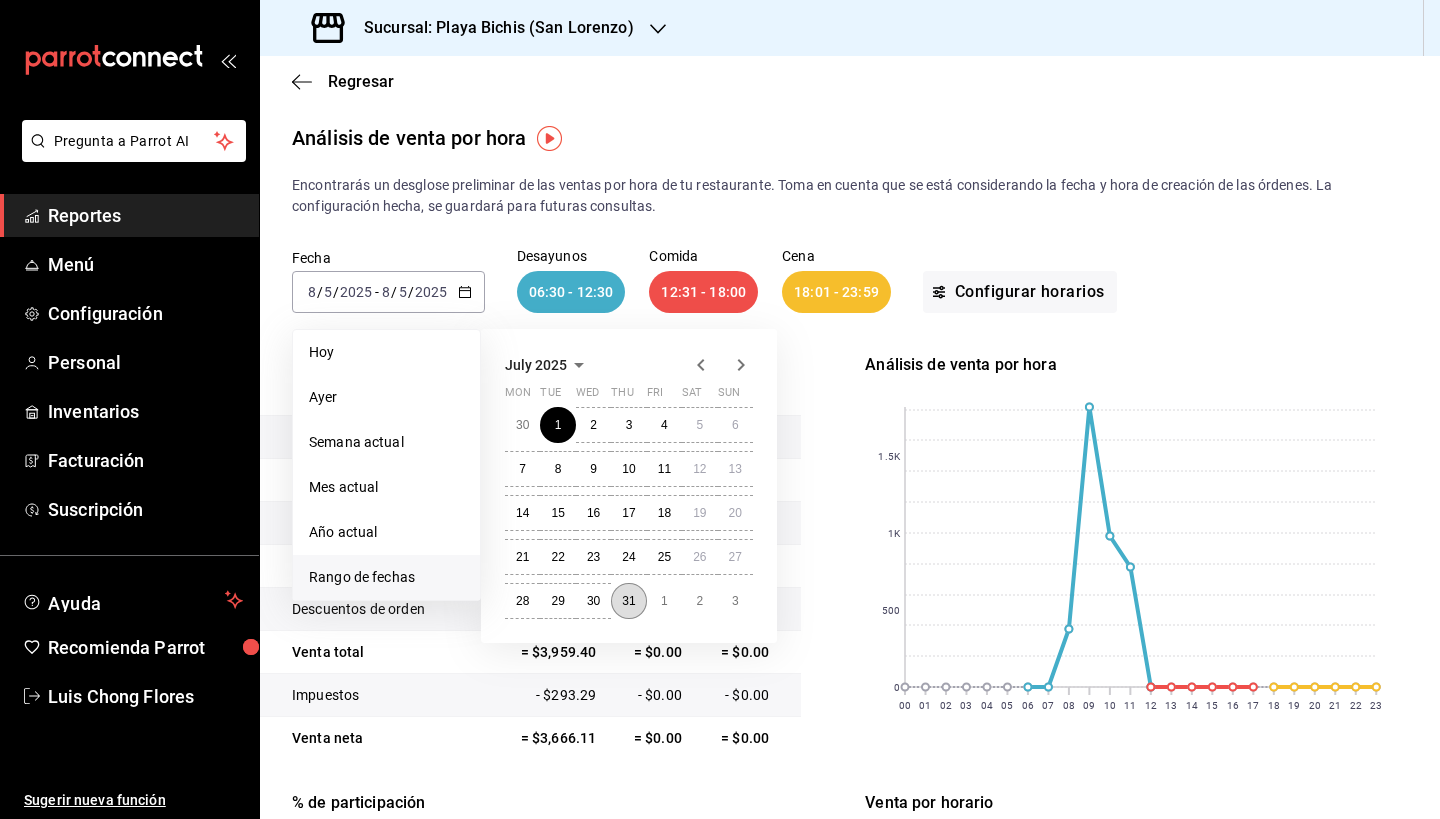 click on "31" at bounding box center (628, 601) 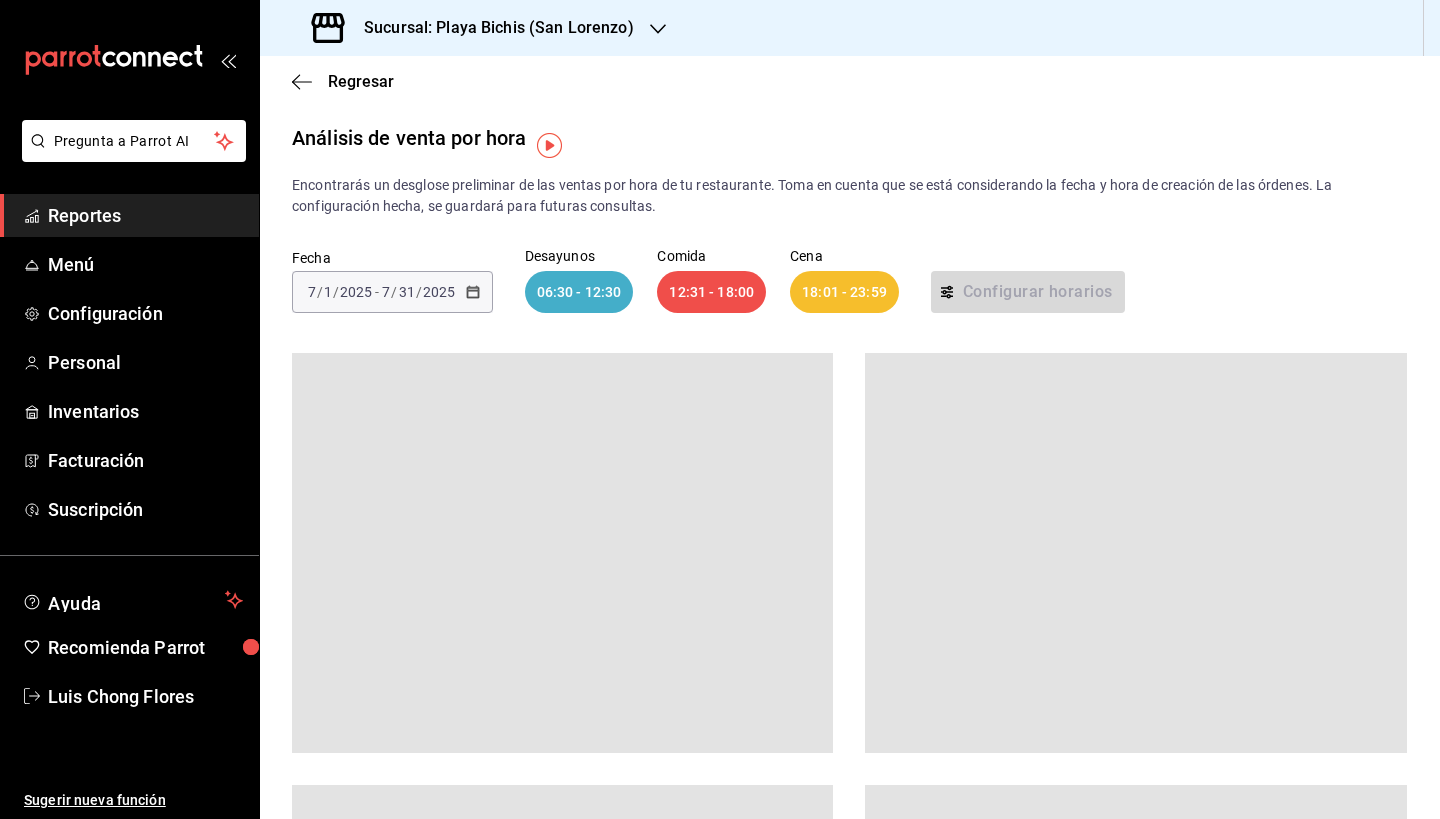 scroll, scrollTop: 0, scrollLeft: 0, axis: both 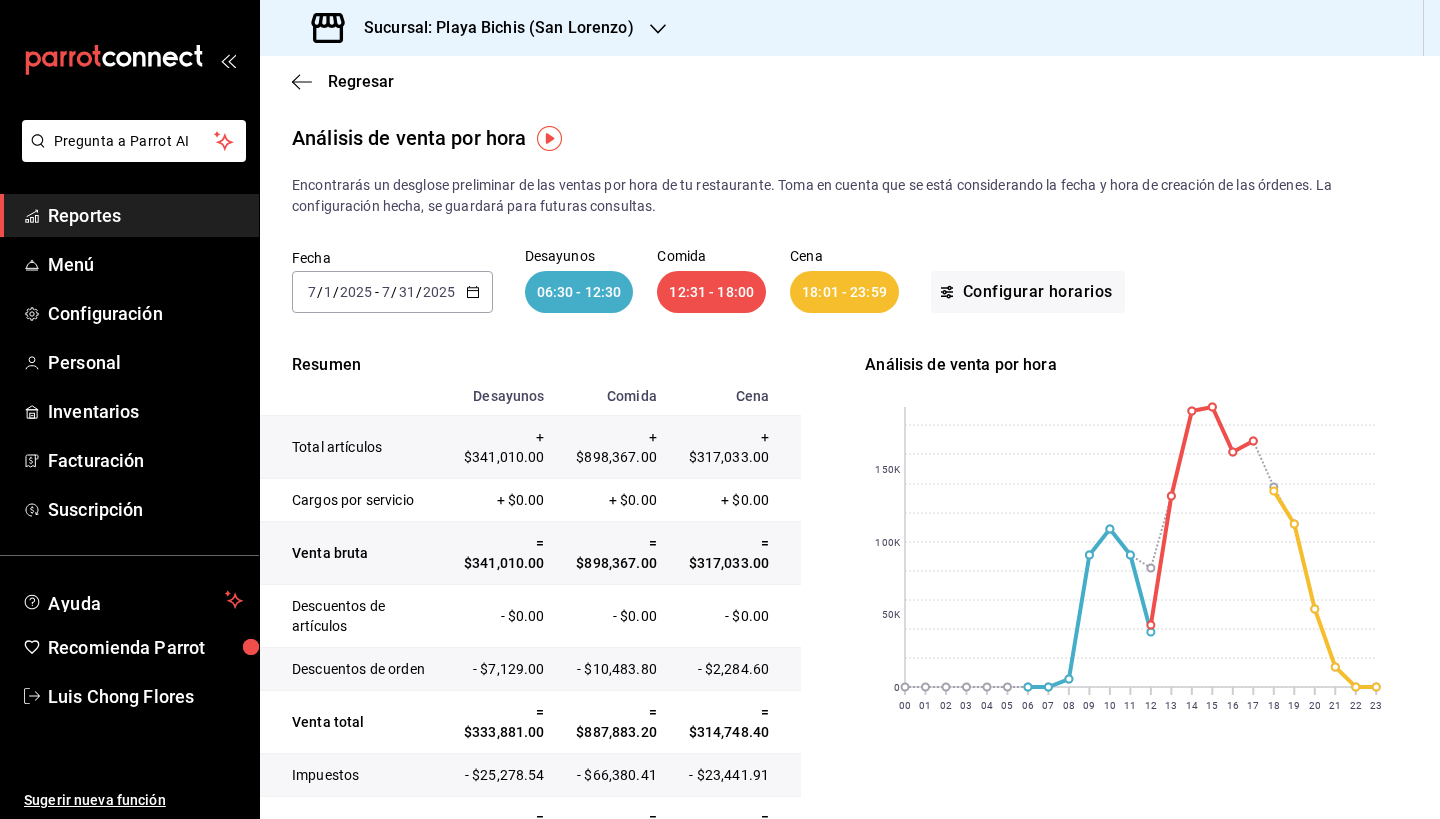 click on "- $0.00" at bounding box center [734, 616] 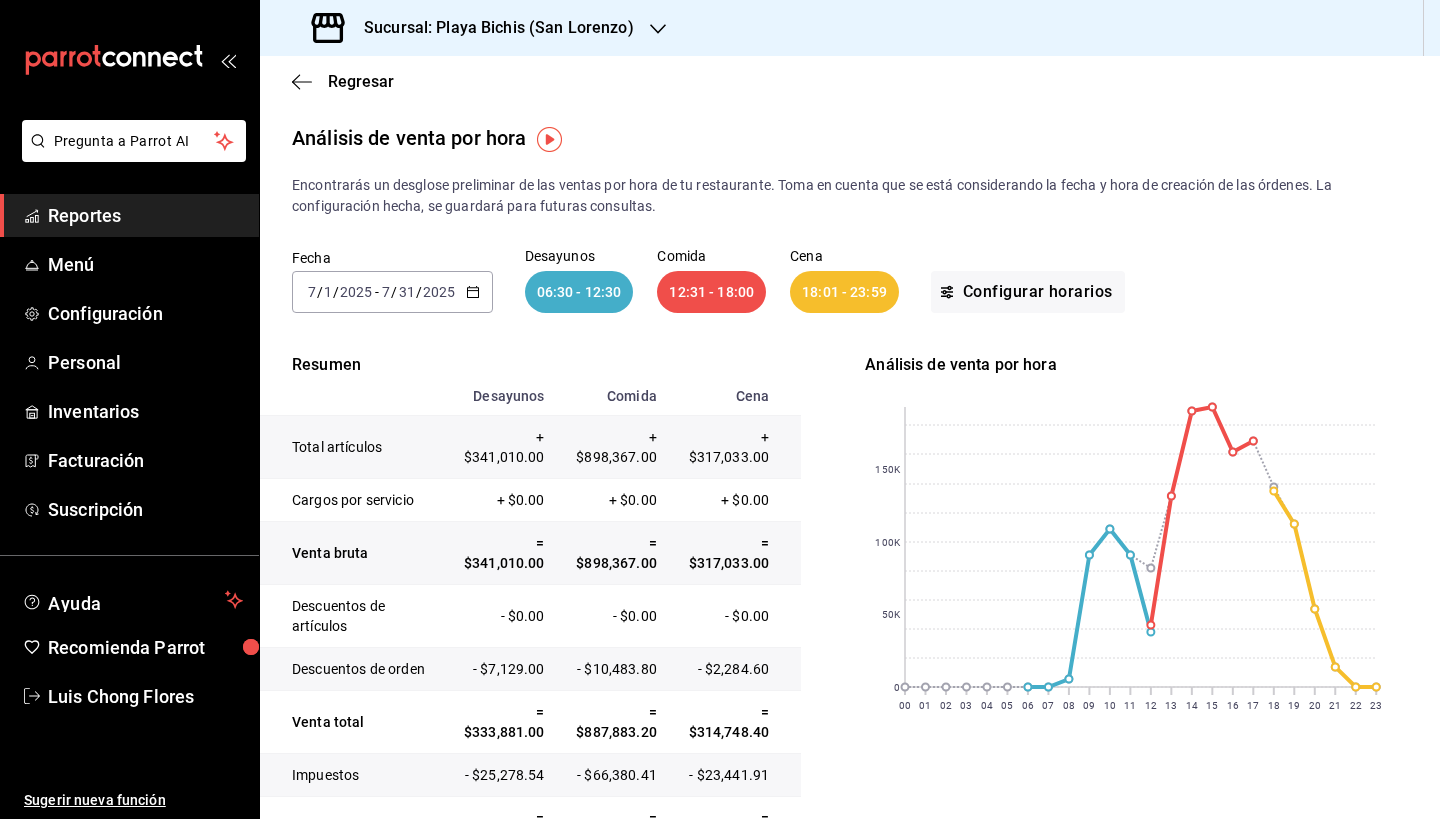 scroll, scrollTop: 0, scrollLeft: 0, axis: both 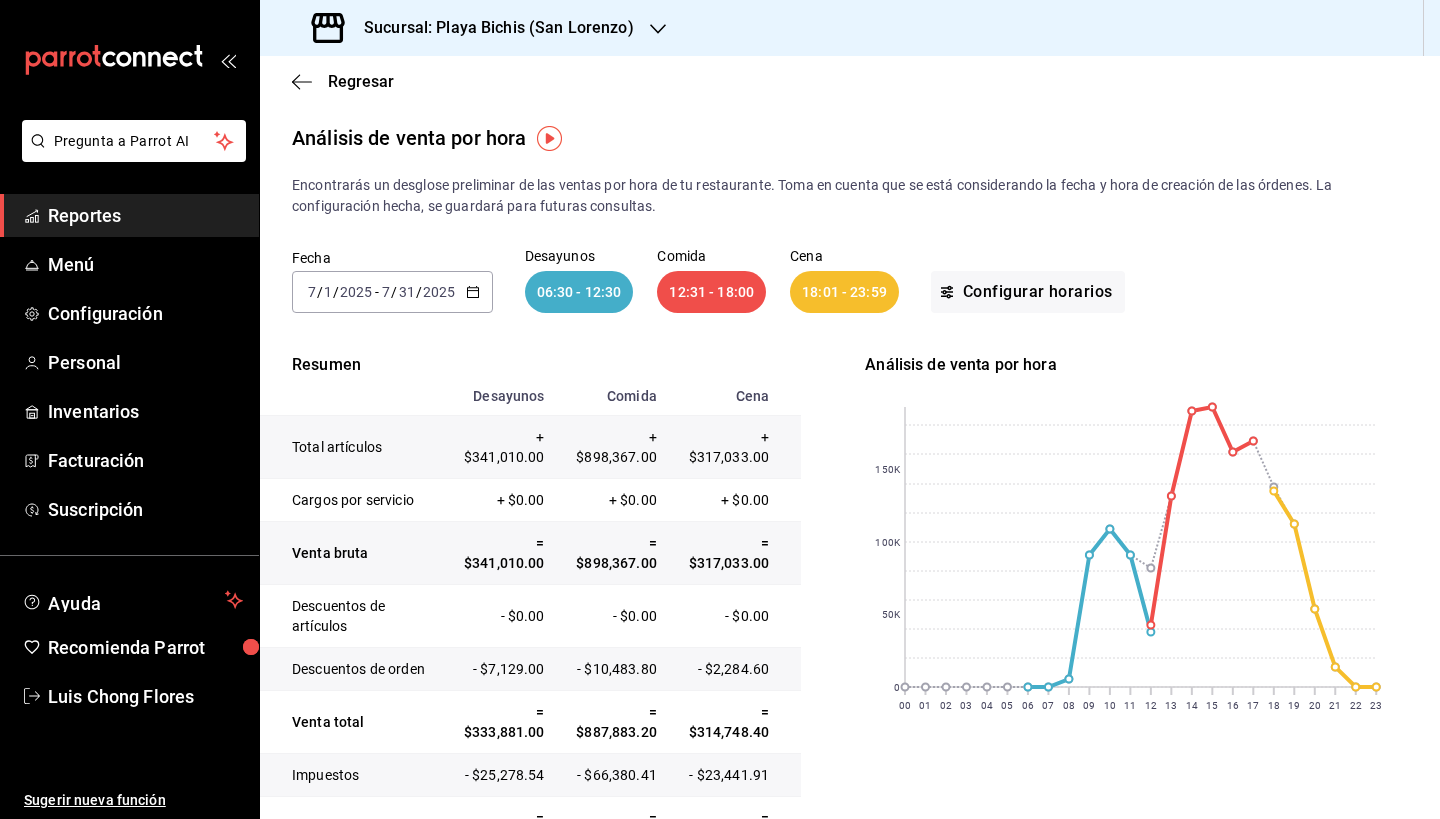 click 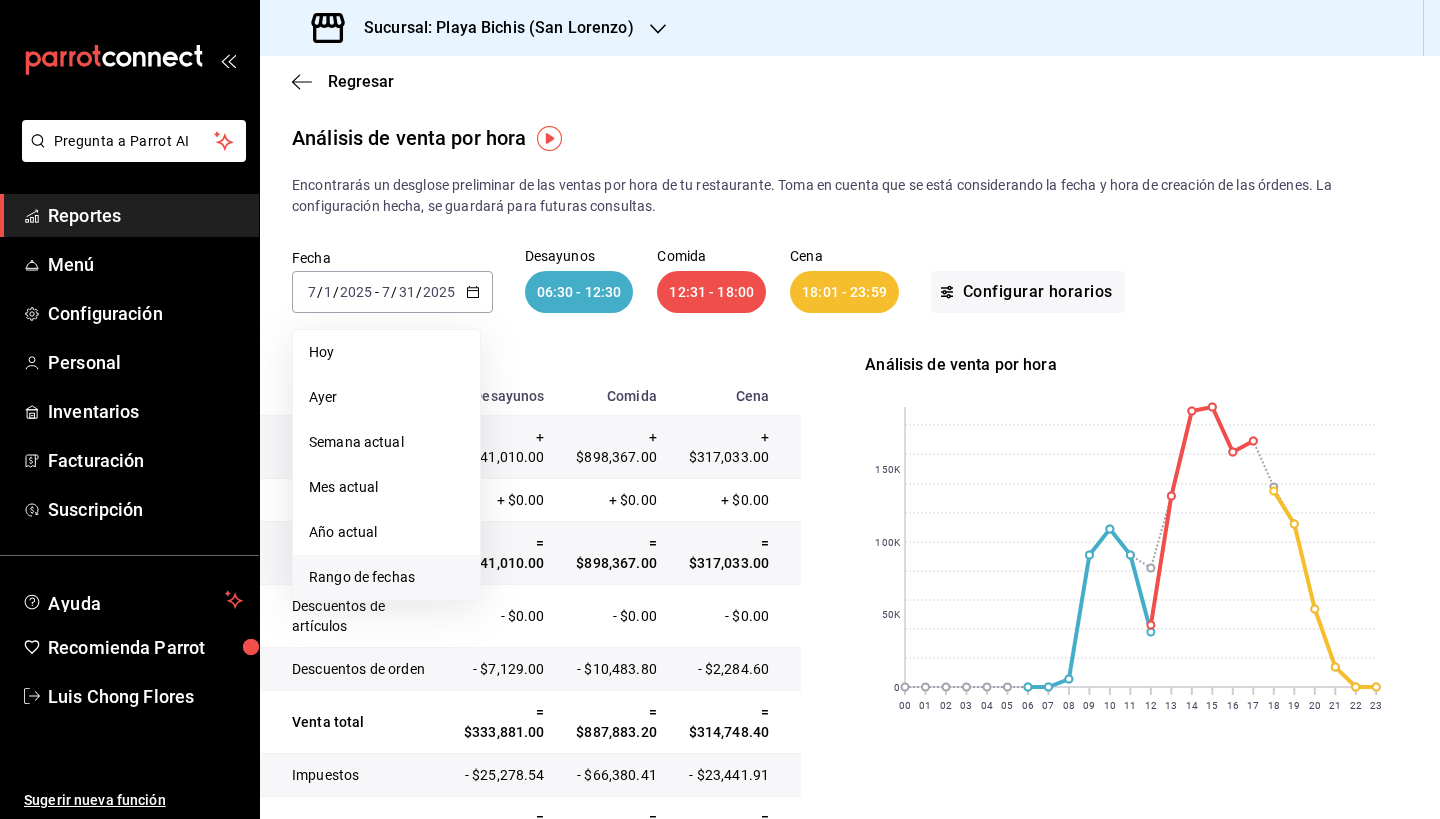 click on "Rango de fechas" at bounding box center (386, 577) 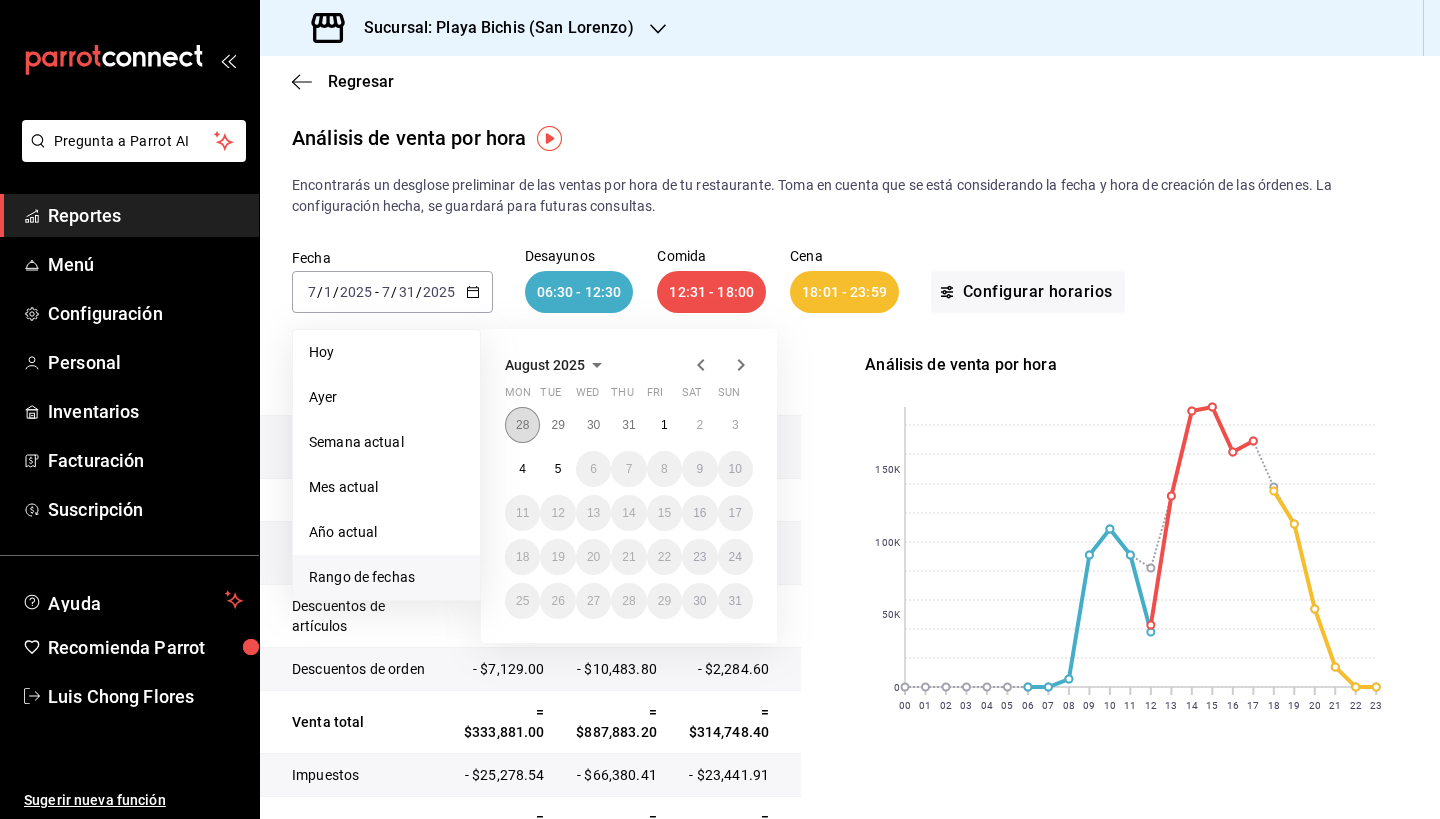 click on "28" at bounding box center (522, 425) 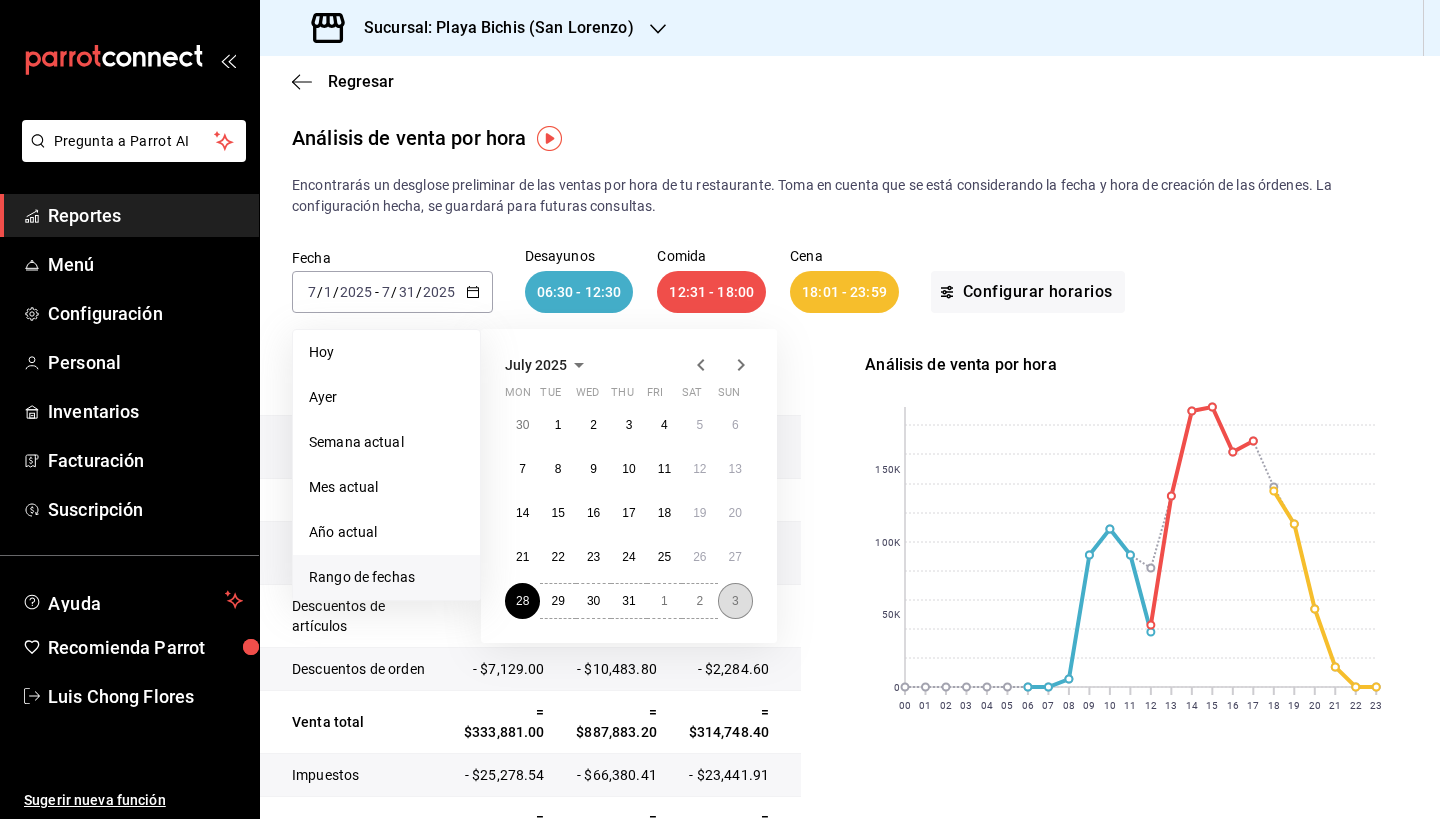 click on "3" at bounding box center (735, 601) 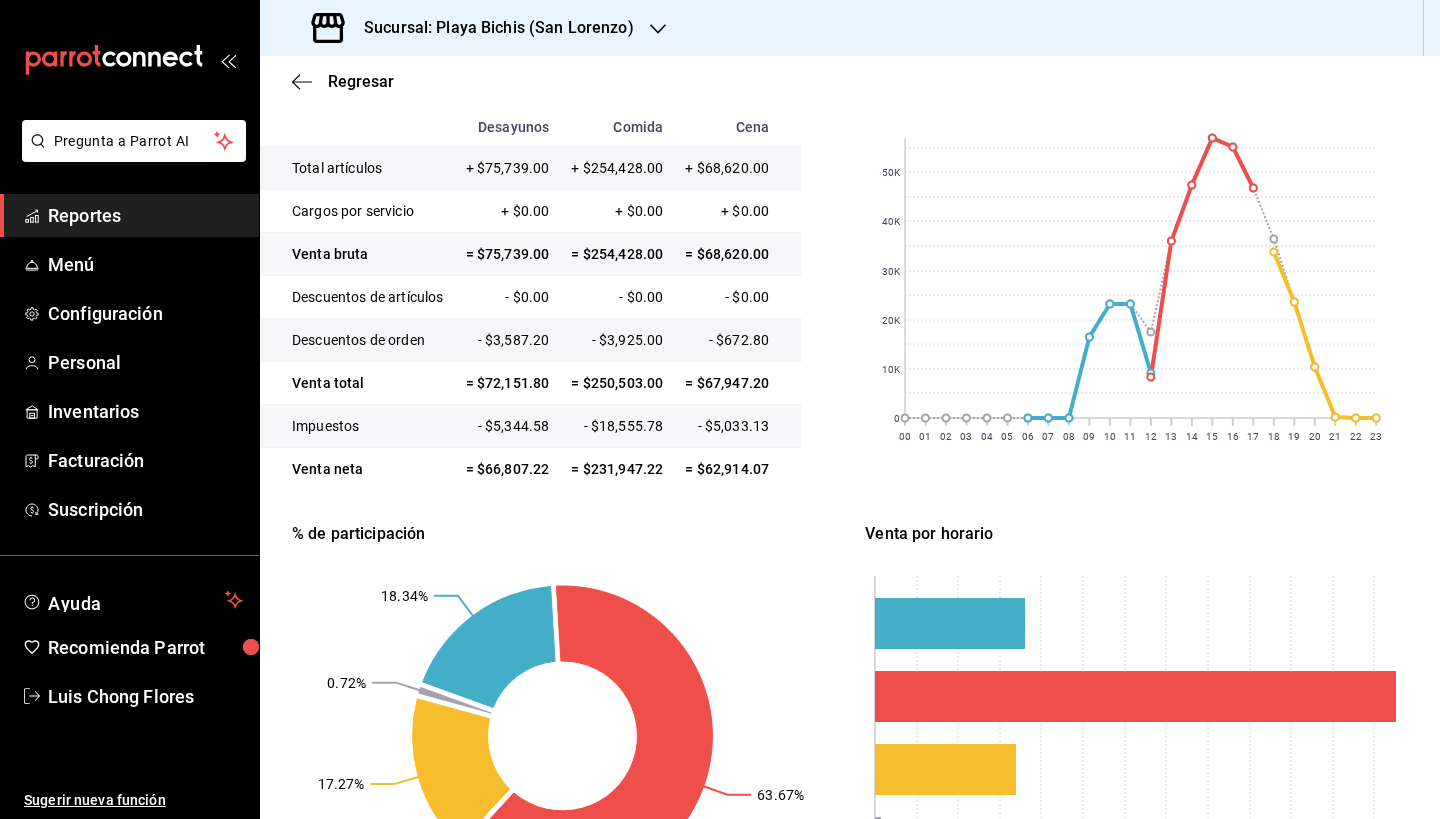 scroll, scrollTop: 270, scrollLeft: 0, axis: vertical 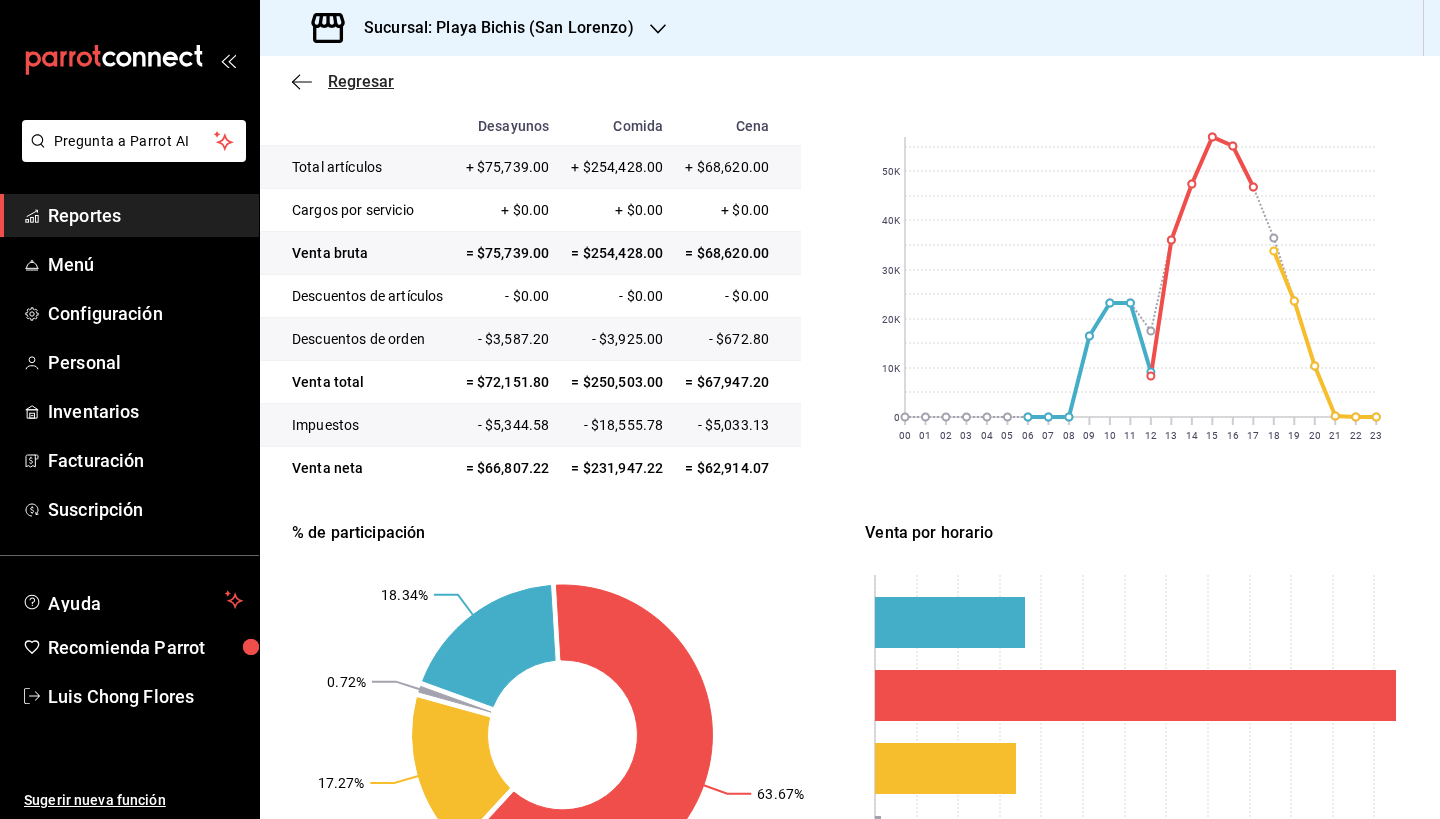 click 